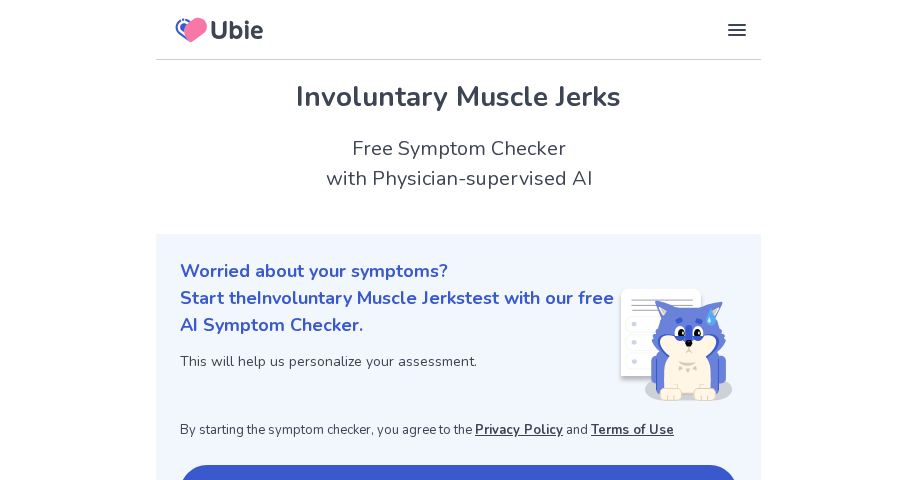 scroll, scrollTop: 147, scrollLeft: 0, axis: vertical 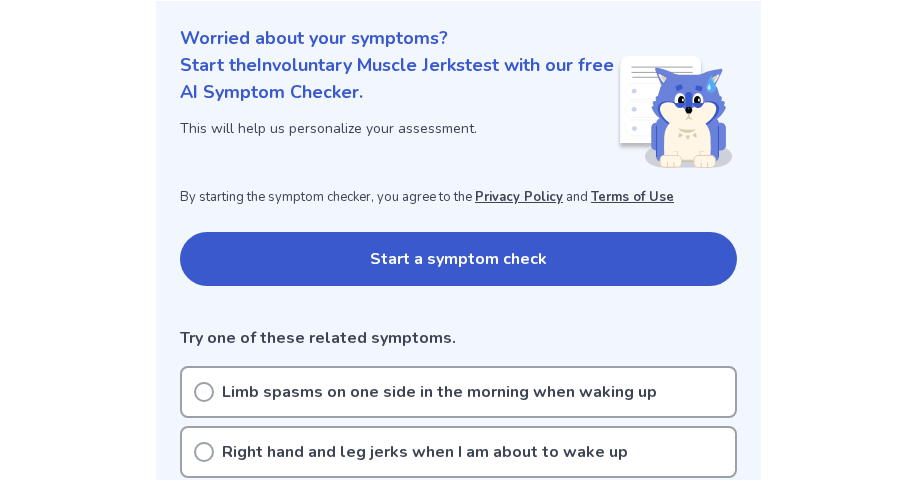 click on "Start a symptom check" at bounding box center [458, 259] 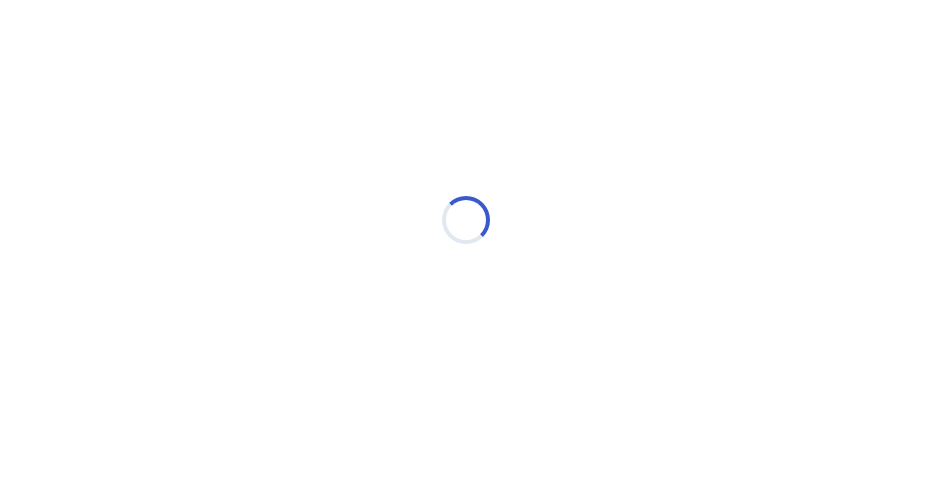 scroll, scrollTop: 0, scrollLeft: 0, axis: both 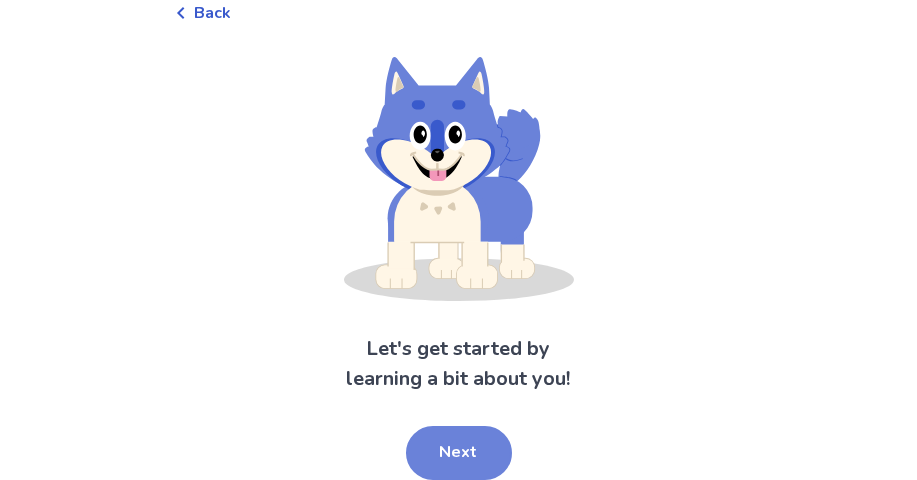 click on "Next" at bounding box center (459, 453) 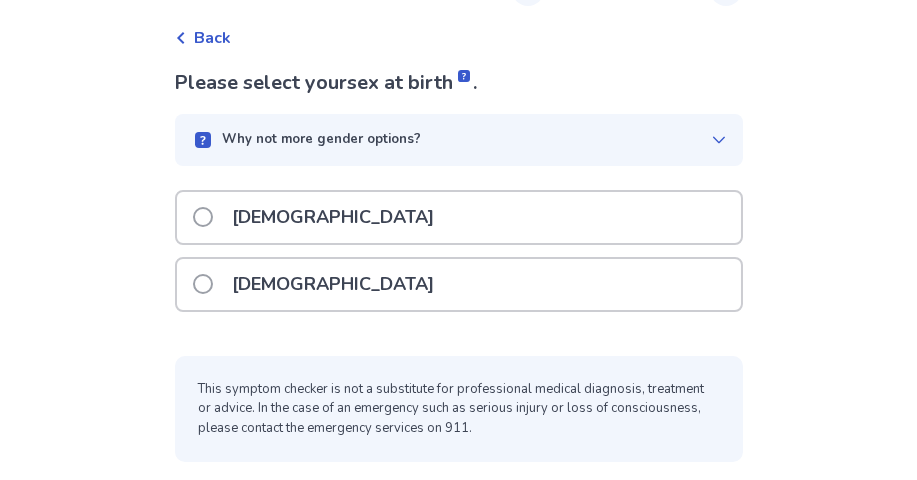 scroll, scrollTop: 83, scrollLeft: 0, axis: vertical 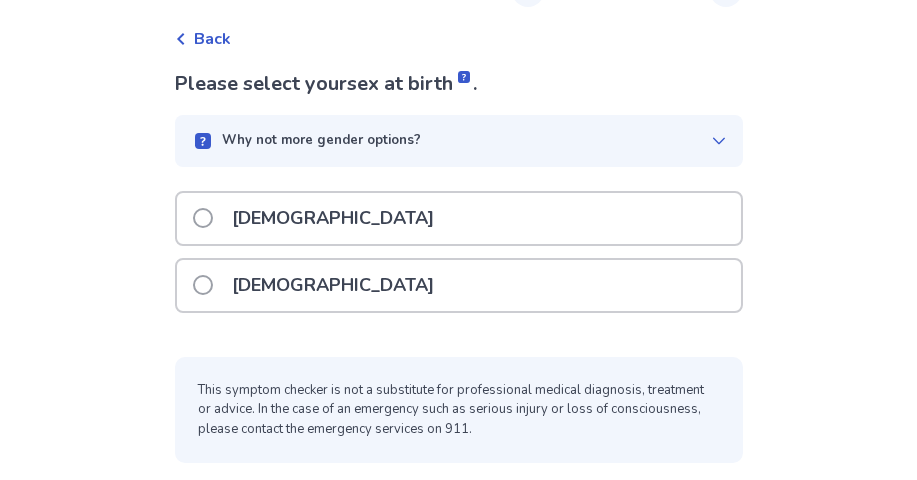 click on "[DEMOGRAPHIC_DATA]" at bounding box center (334, 285) 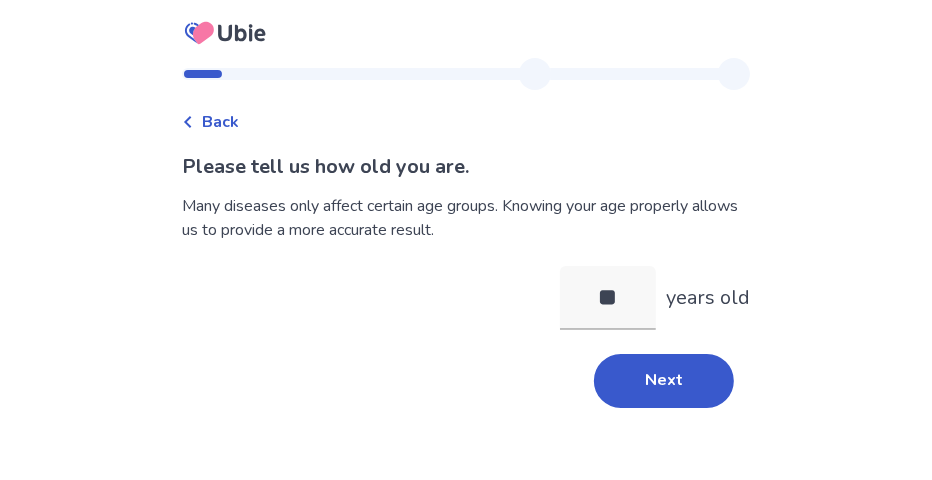 type on "**" 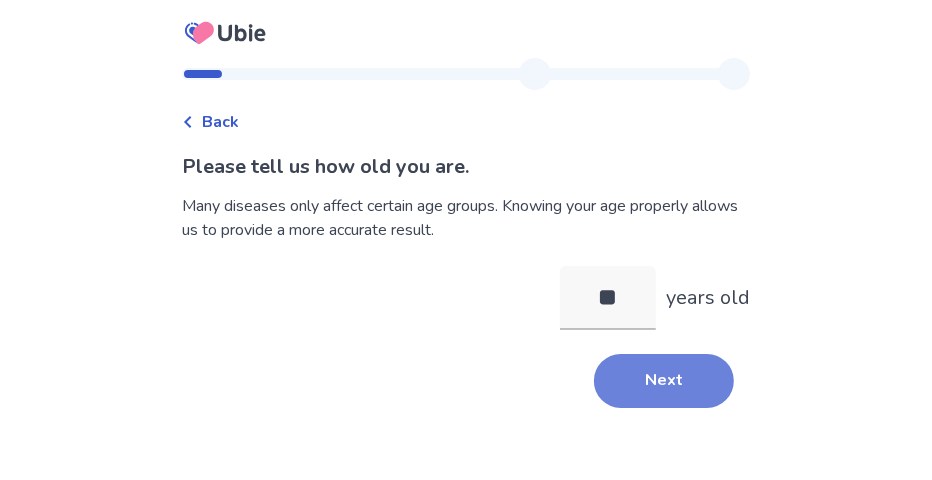 drag, startPoint x: 581, startPoint y: 359, endPoint x: 613, endPoint y: 359, distance: 32 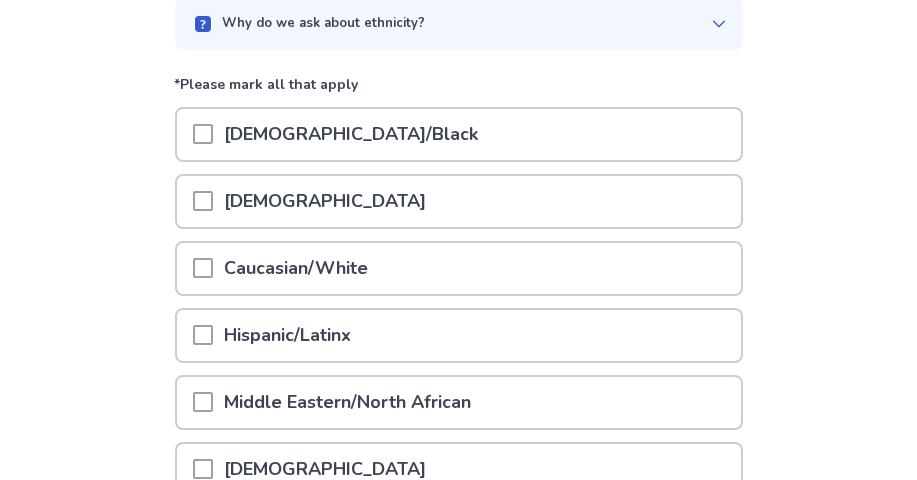 click on "Caucasian/White" at bounding box center (297, 268) 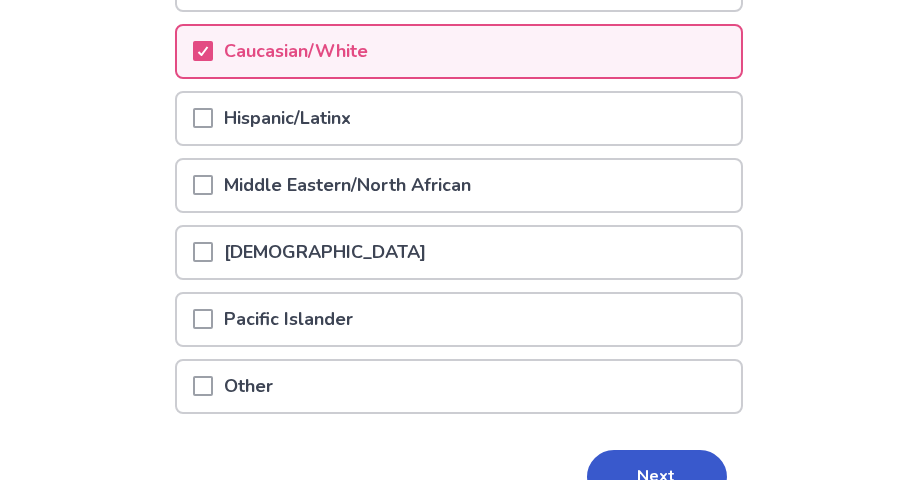 scroll, scrollTop: 466, scrollLeft: 0, axis: vertical 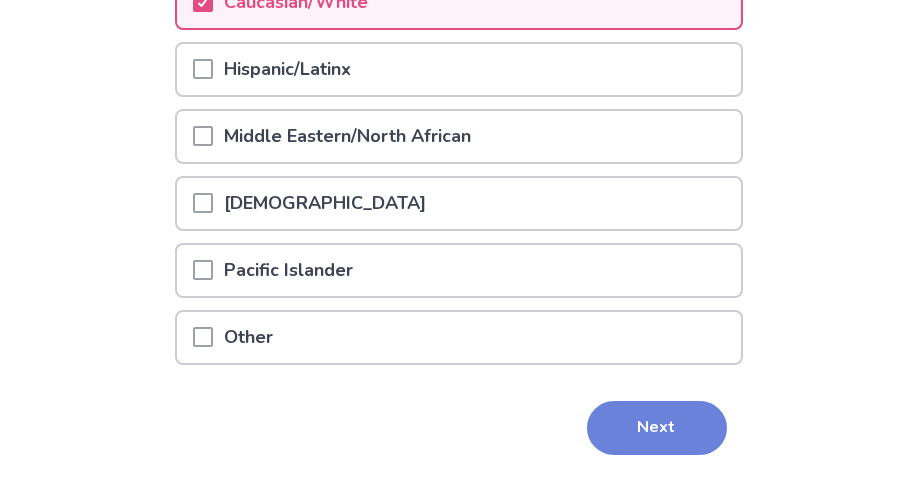 click on "Next" at bounding box center (657, 428) 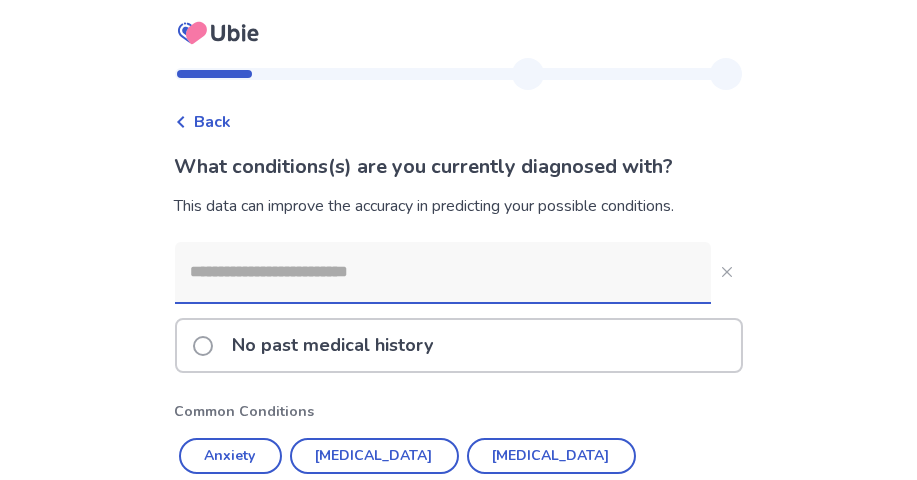 click at bounding box center (443, 272) 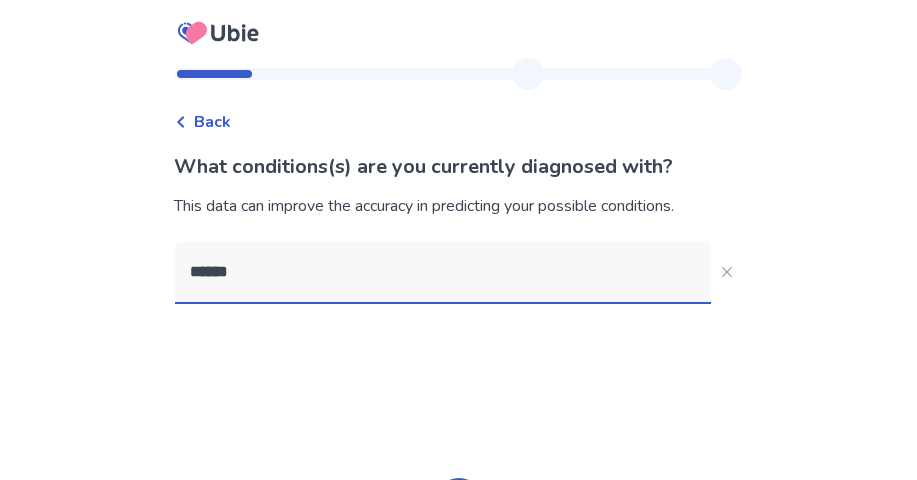 type on "*******" 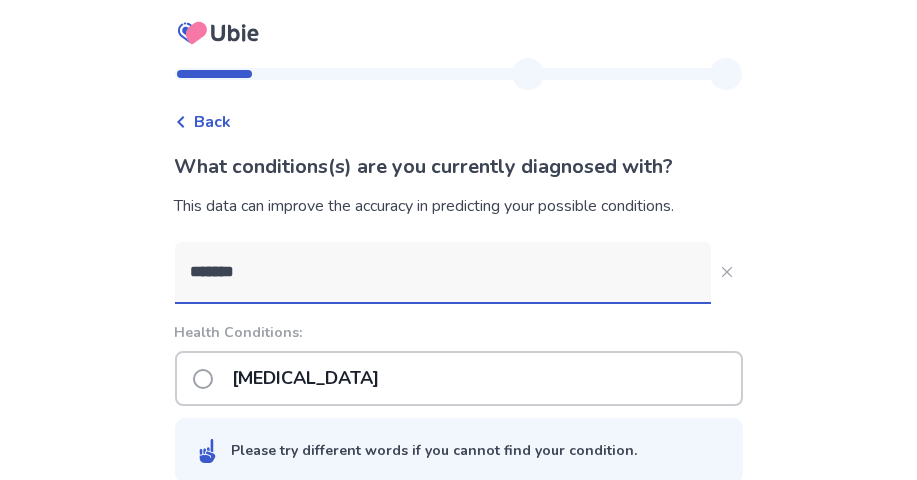 click on "[MEDICAL_DATA]" at bounding box center [306, 378] 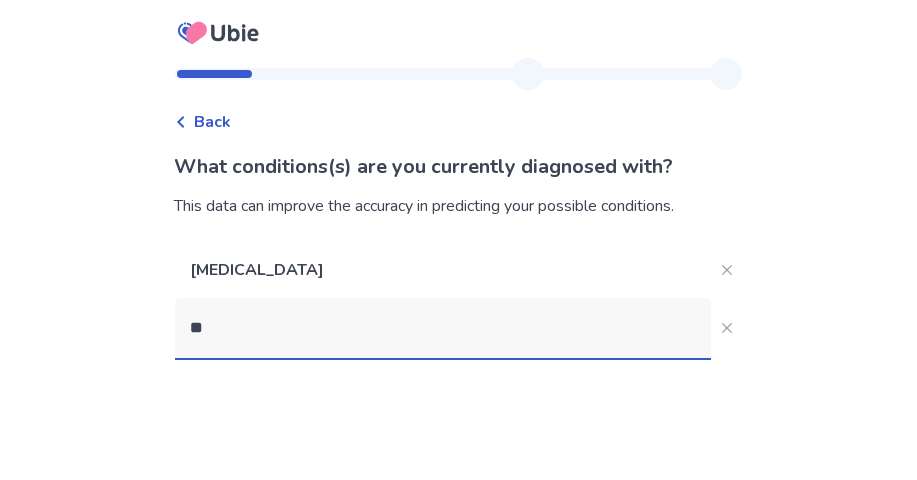 type on "*" 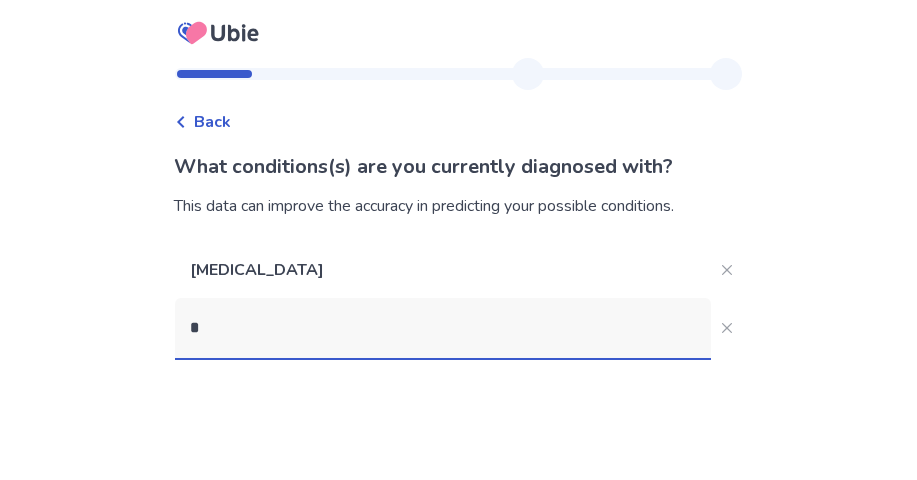 type 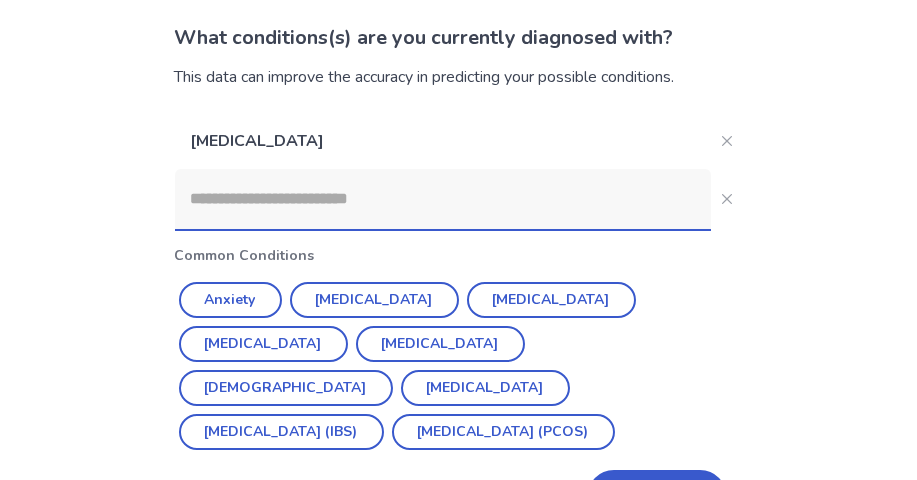 scroll, scrollTop: 166, scrollLeft: 0, axis: vertical 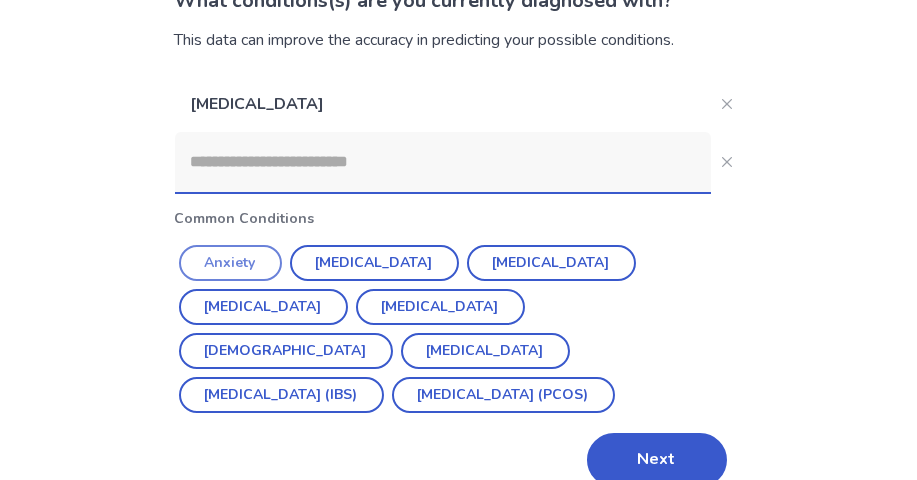 click on "Anxiety" at bounding box center (230, 263) 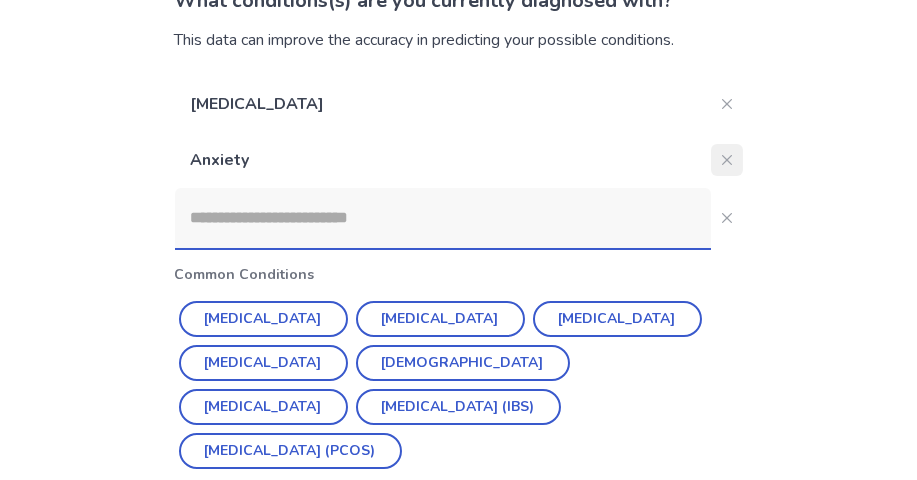 click at bounding box center [727, 160] 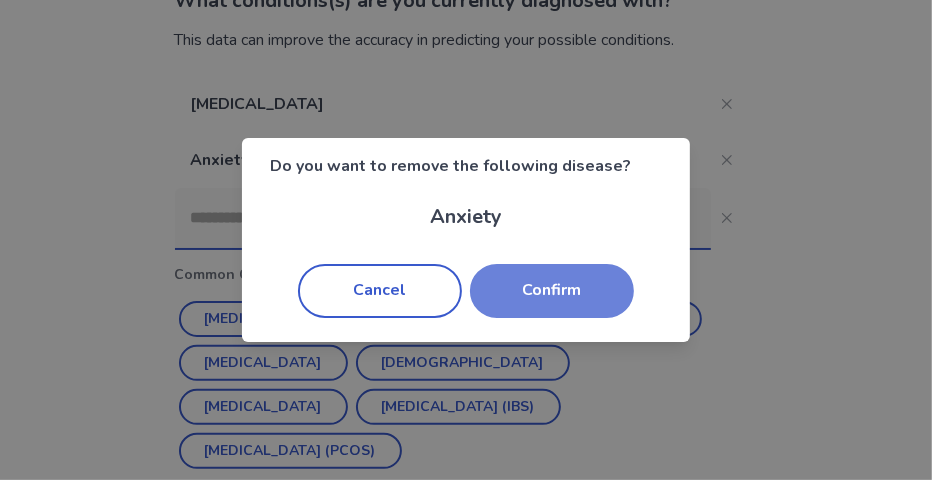 click on "Confirm" at bounding box center [552, 291] 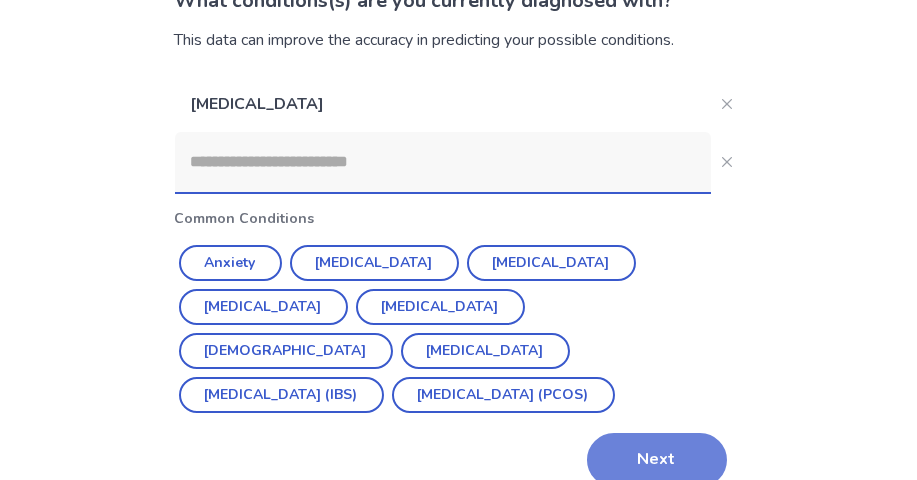 click on "Next" at bounding box center (657, 460) 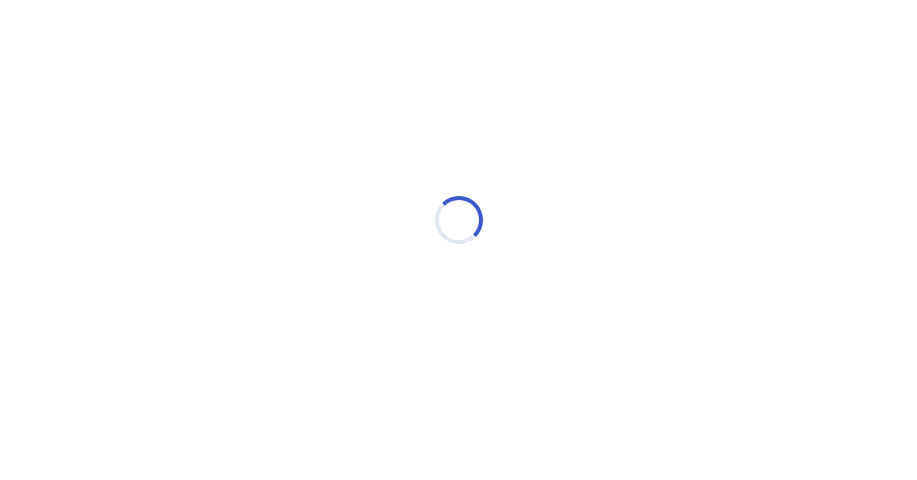 scroll, scrollTop: 0, scrollLeft: 0, axis: both 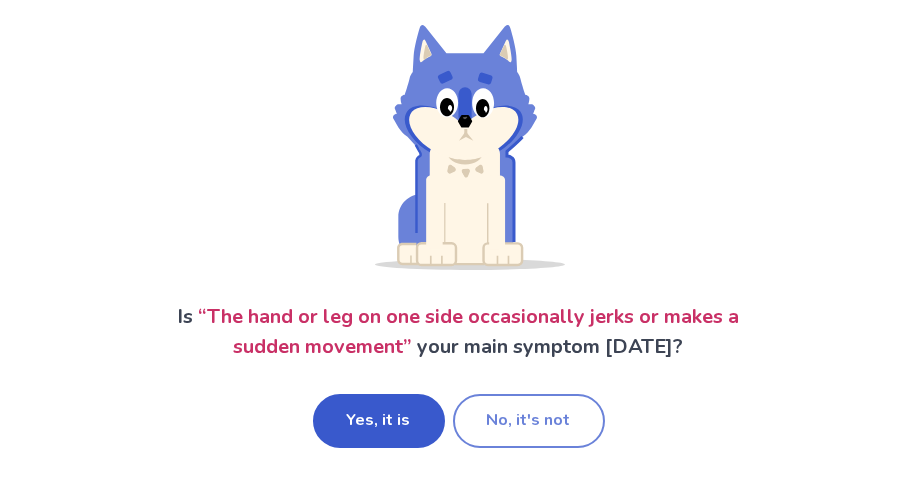 click on "No, it's not" at bounding box center [529, 421] 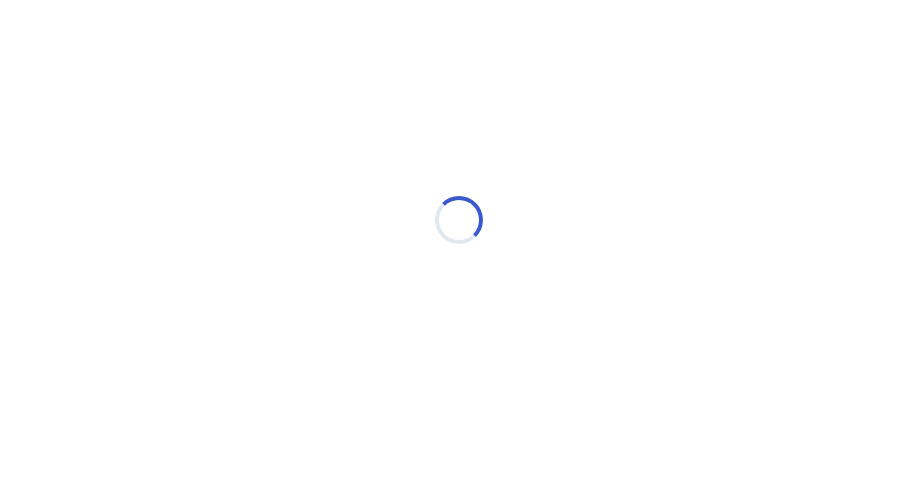 scroll, scrollTop: 0, scrollLeft: 0, axis: both 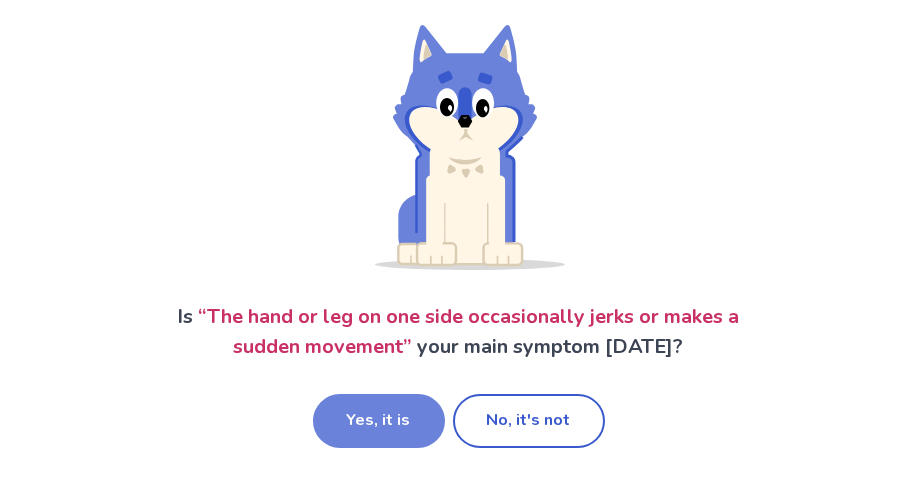 click on "Yes, it is" at bounding box center [379, 421] 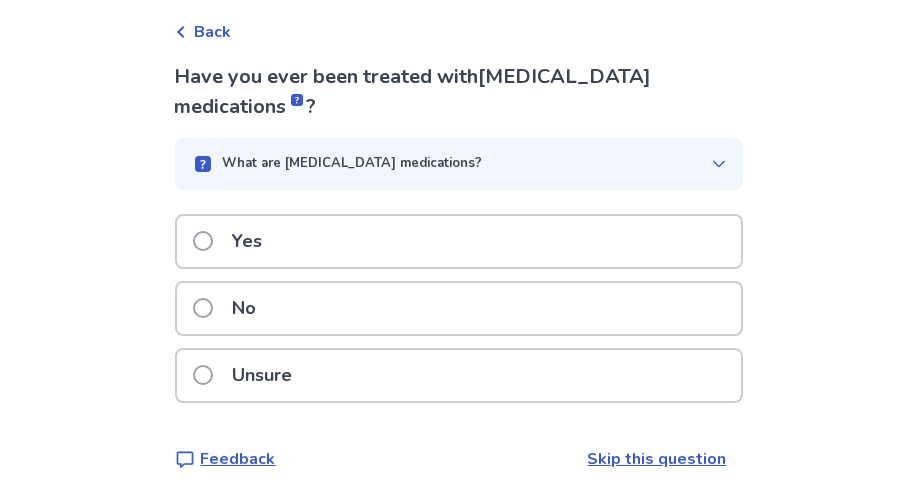 scroll, scrollTop: 99, scrollLeft: 0, axis: vertical 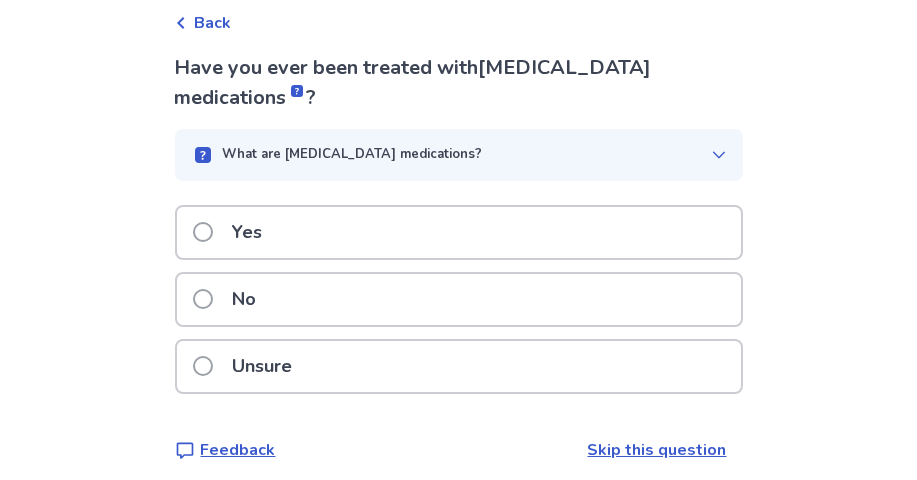 click at bounding box center [203, 299] 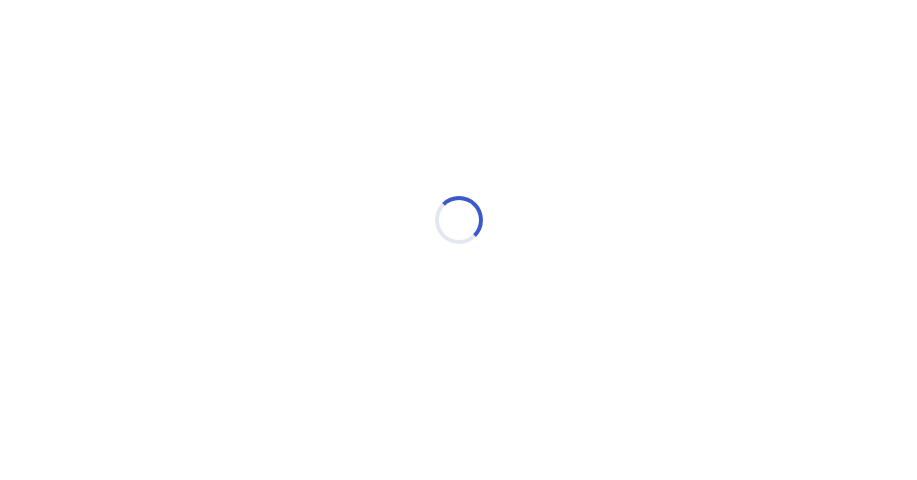 scroll, scrollTop: 0, scrollLeft: 0, axis: both 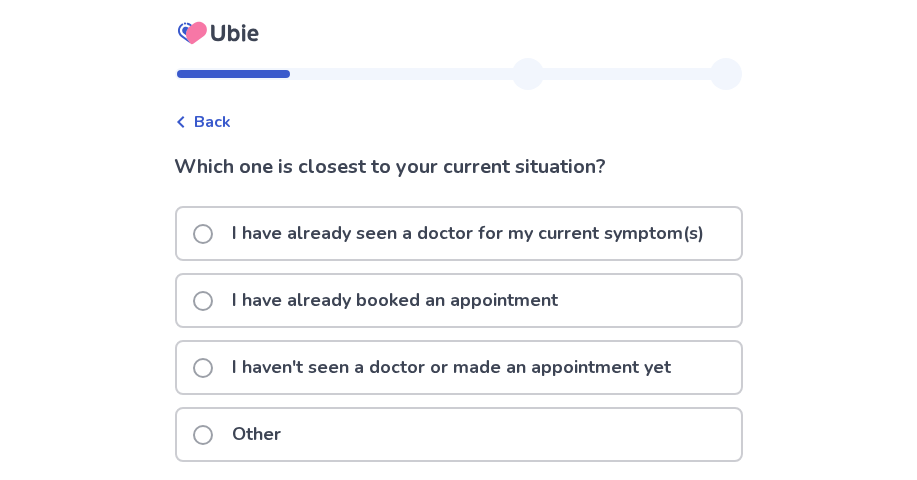 click at bounding box center (203, 301) 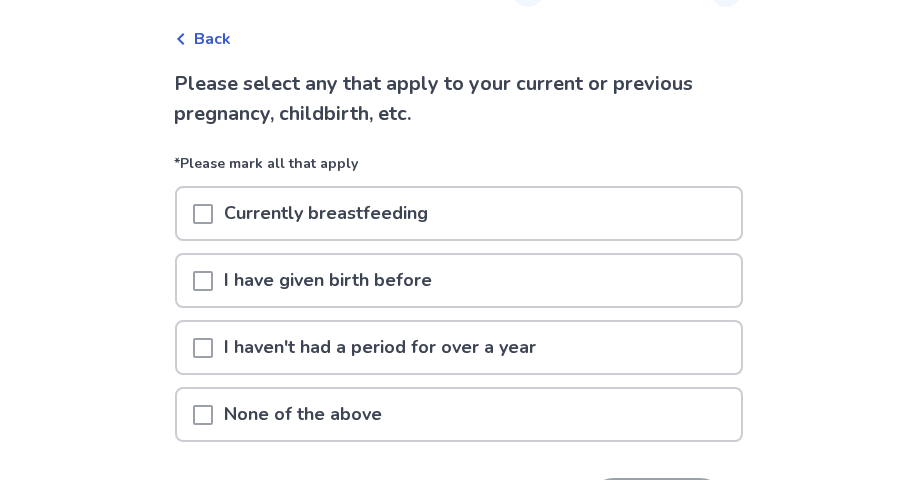 scroll, scrollTop: 99, scrollLeft: 0, axis: vertical 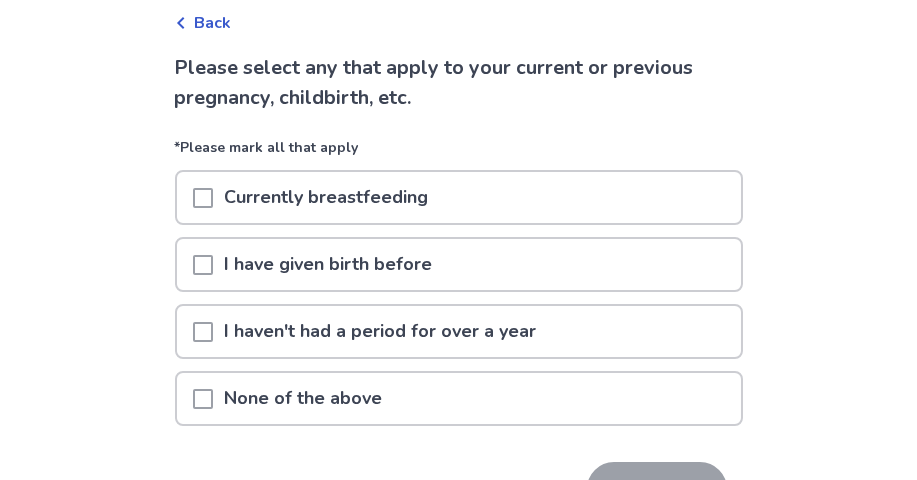 click at bounding box center (203, 265) 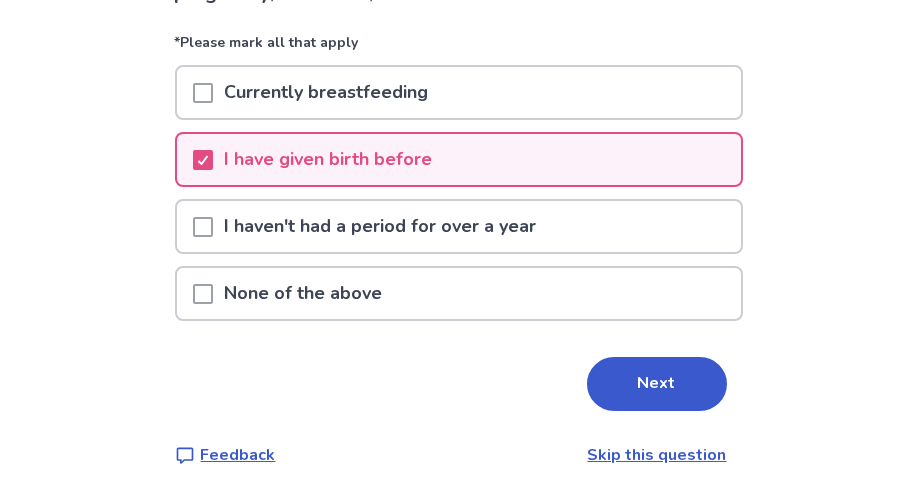 scroll, scrollTop: 222, scrollLeft: 0, axis: vertical 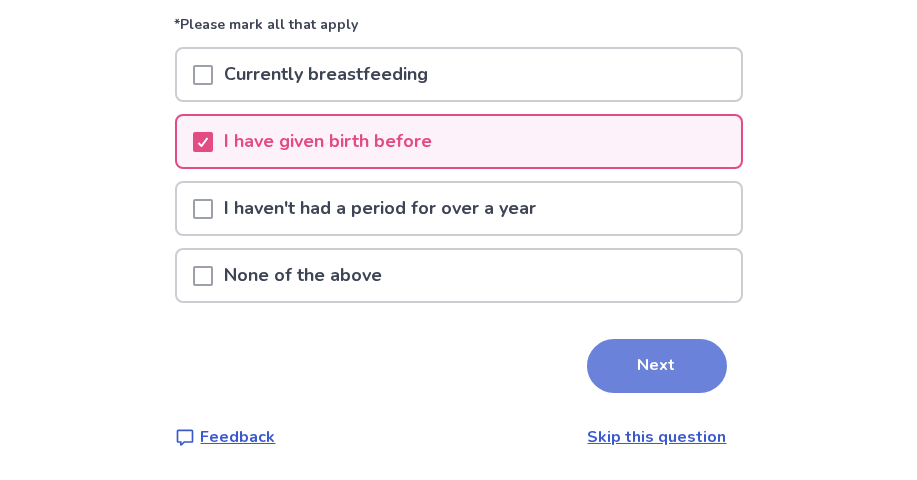 click on "Next" at bounding box center [657, 366] 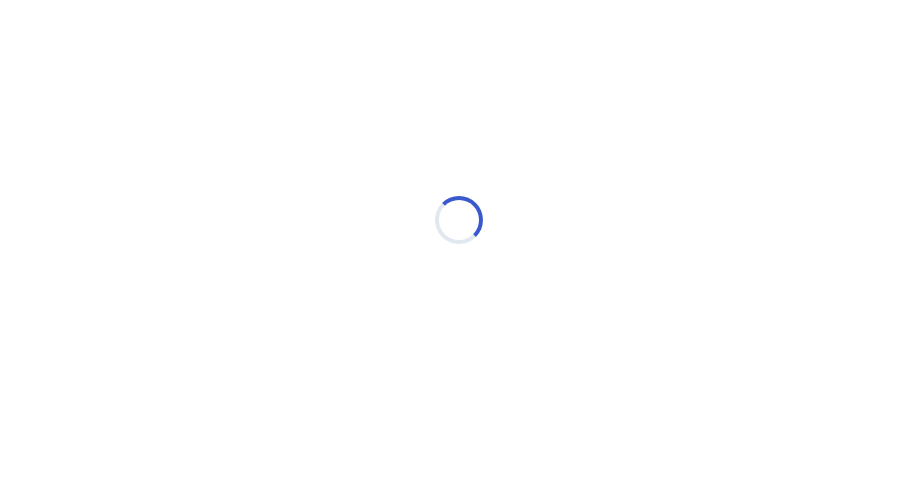 scroll, scrollTop: 0, scrollLeft: 0, axis: both 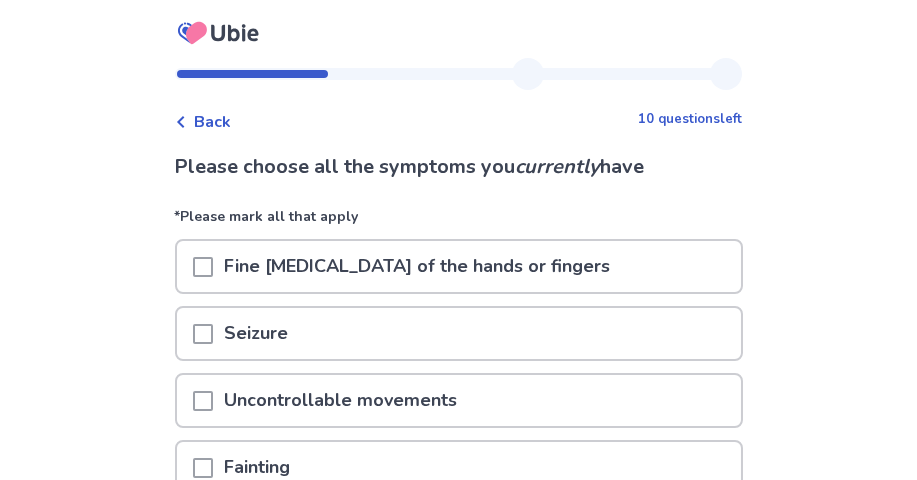 click at bounding box center [203, 267] 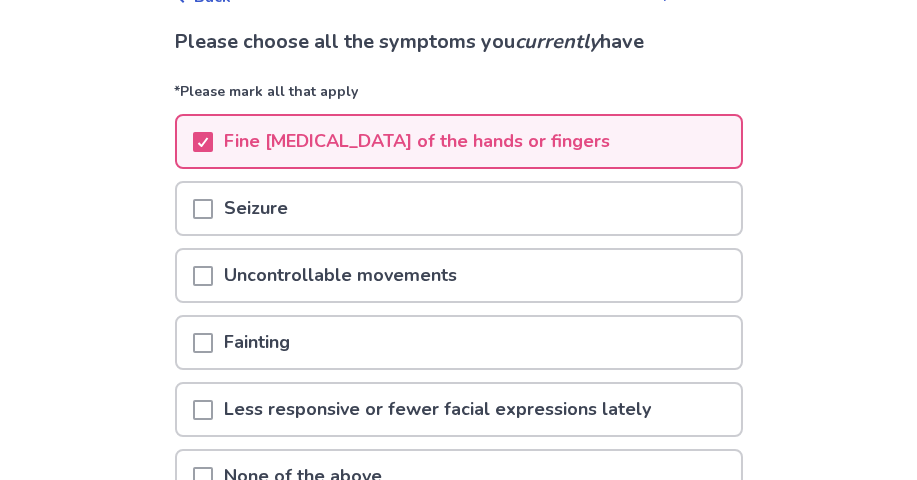scroll, scrollTop: 133, scrollLeft: 0, axis: vertical 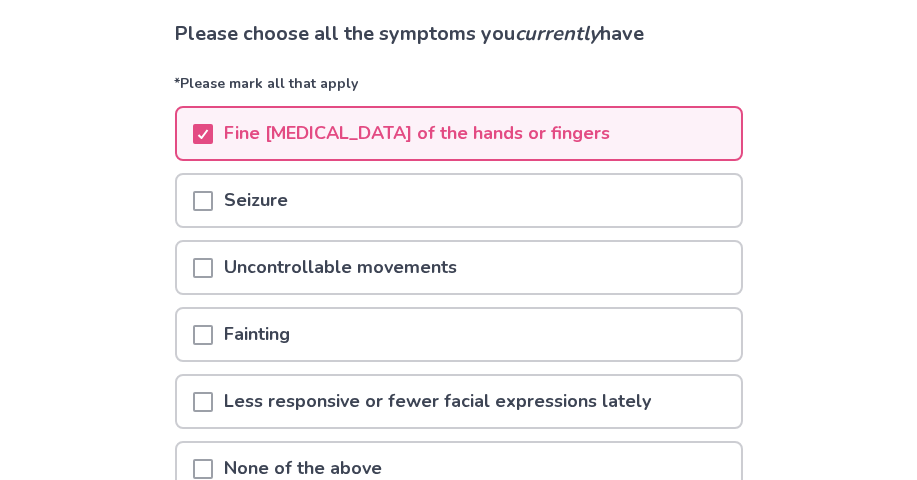 click at bounding box center (203, 268) 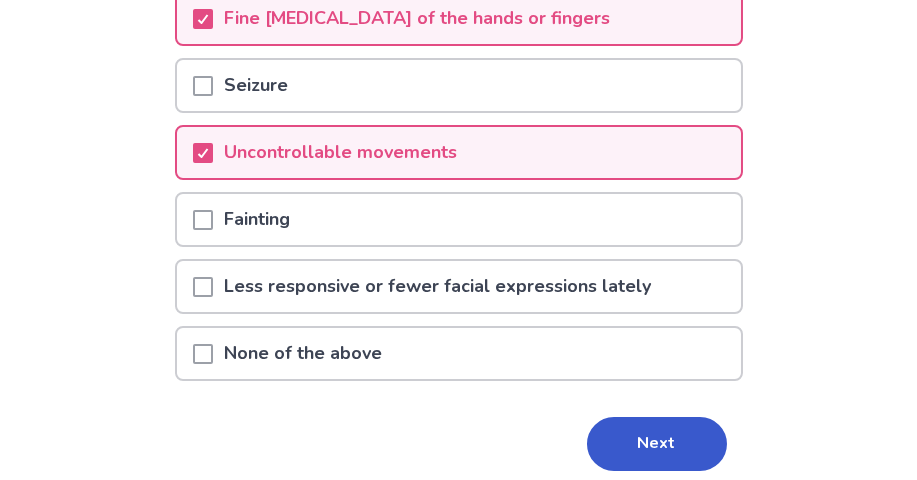 scroll, scrollTop: 266, scrollLeft: 0, axis: vertical 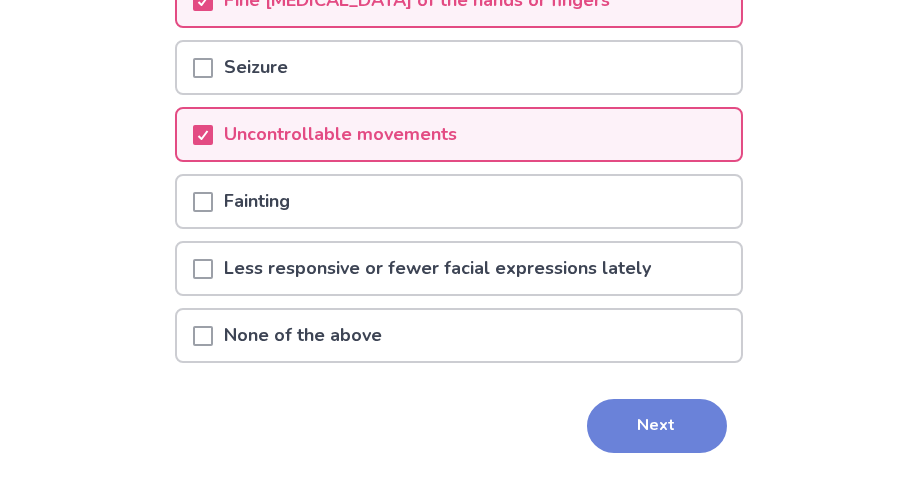 click on "Next" at bounding box center [657, 426] 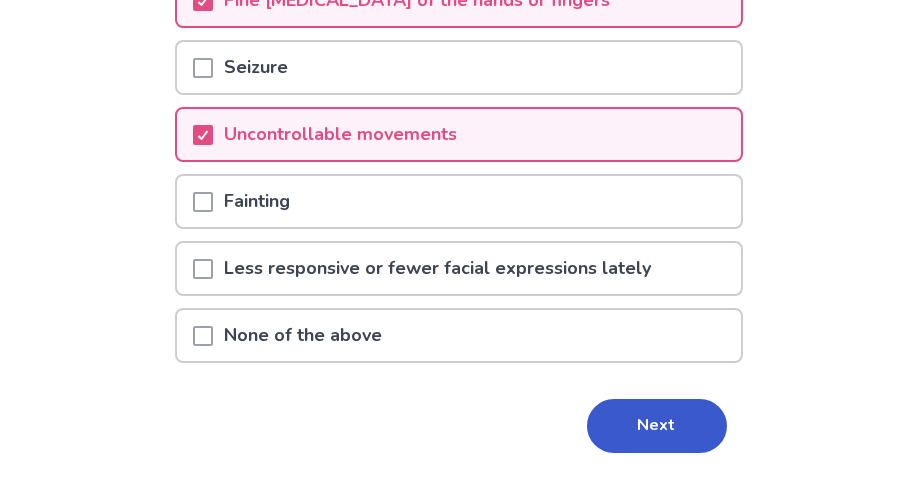 scroll, scrollTop: 0, scrollLeft: 0, axis: both 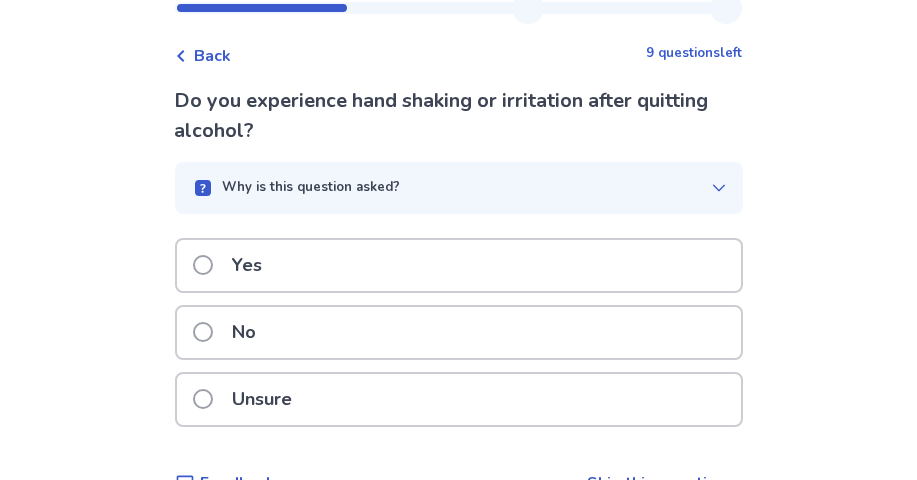 click at bounding box center [203, 332] 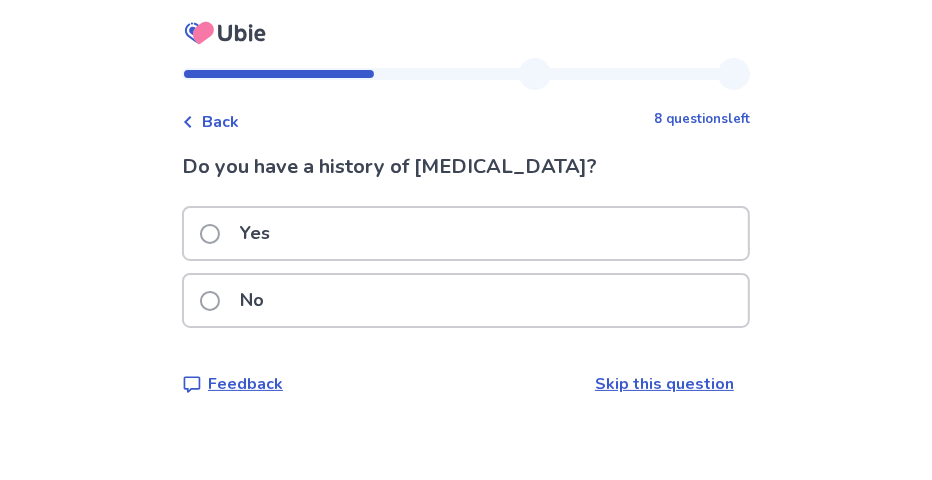 click at bounding box center [210, 301] 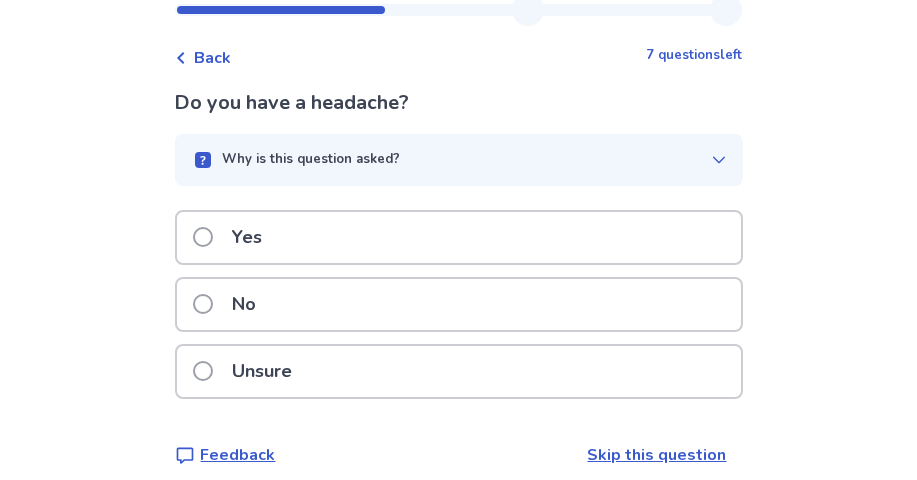scroll, scrollTop: 81, scrollLeft: 0, axis: vertical 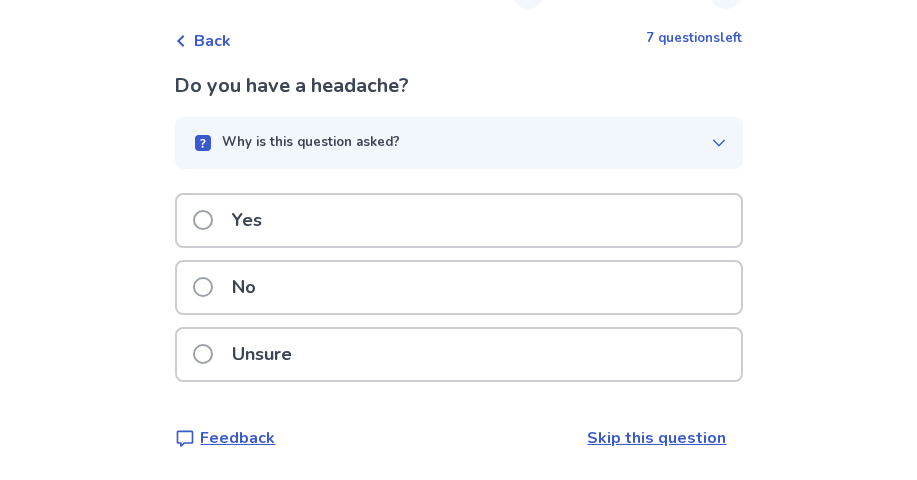 click at bounding box center (203, 354) 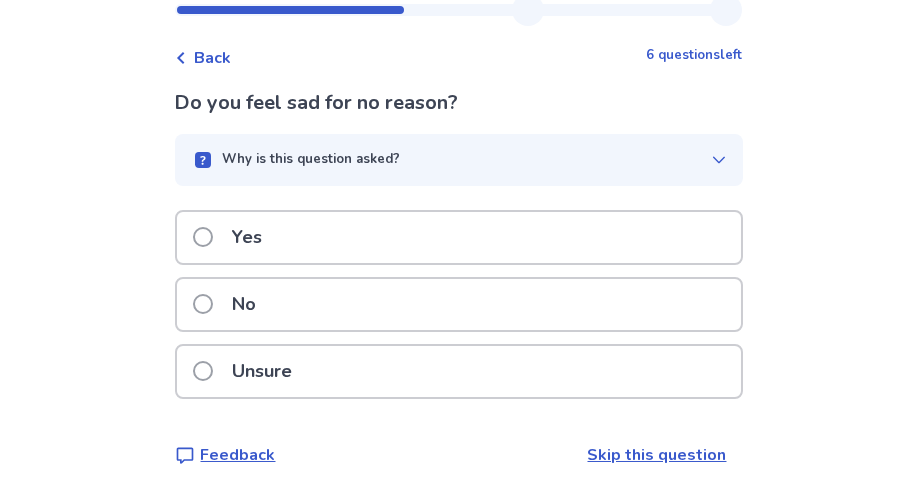 scroll, scrollTop: 81, scrollLeft: 0, axis: vertical 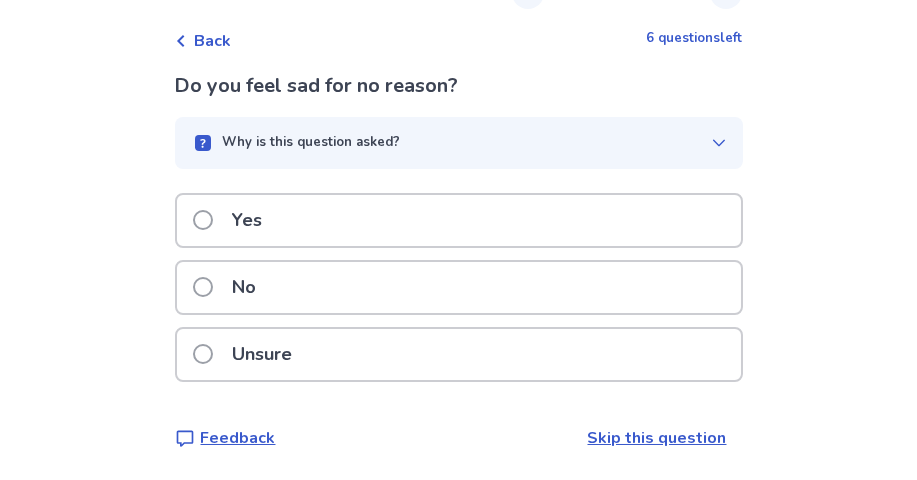 click at bounding box center [203, 220] 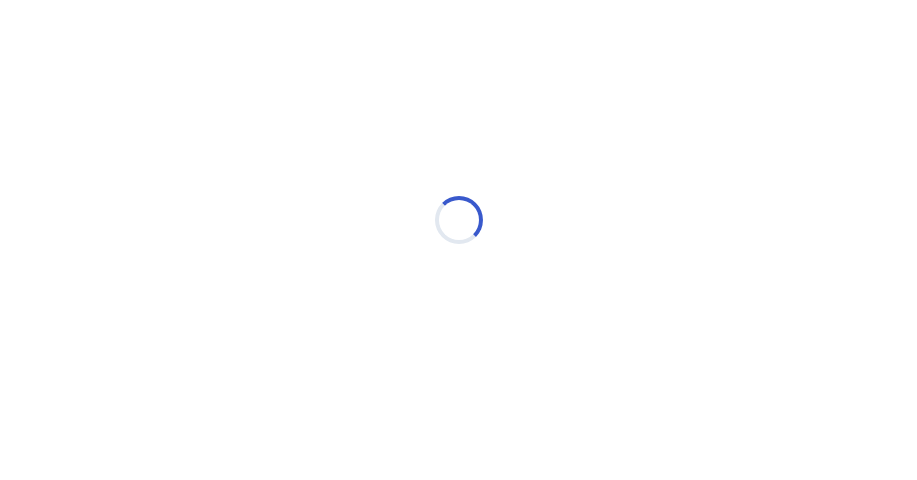 scroll, scrollTop: 0, scrollLeft: 0, axis: both 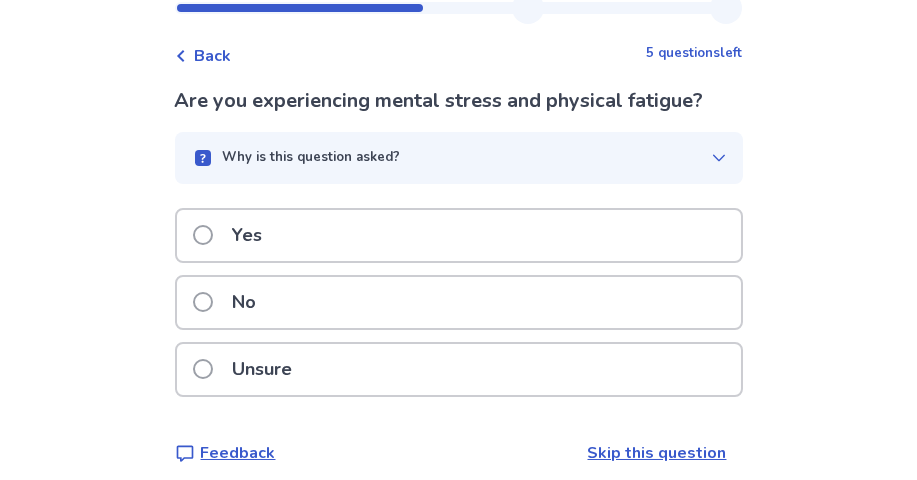 click at bounding box center (203, 302) 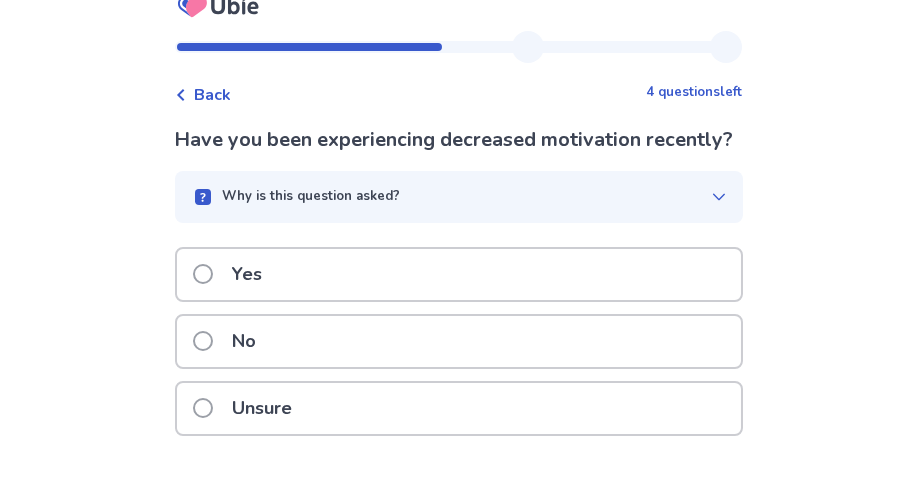 scroll, scrollTop: 99, scrollLeft: 0, axis: vertical 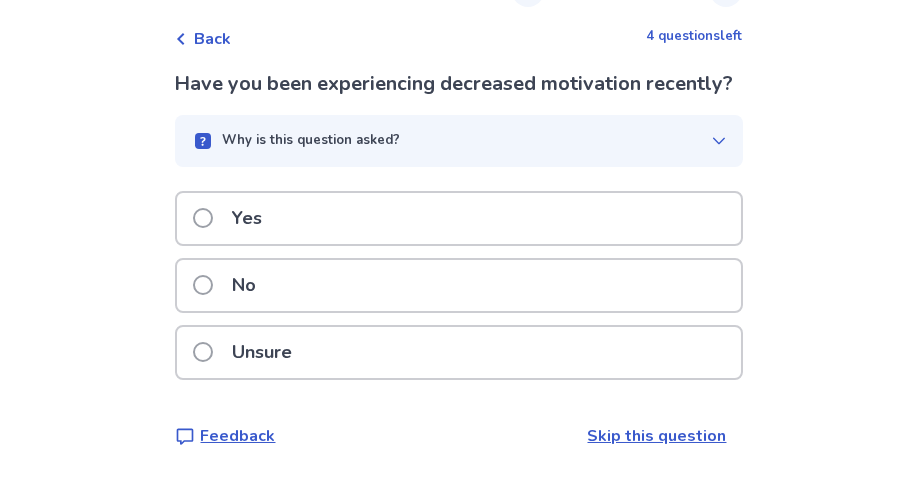 click on "No" at bounding box center (245, 285) 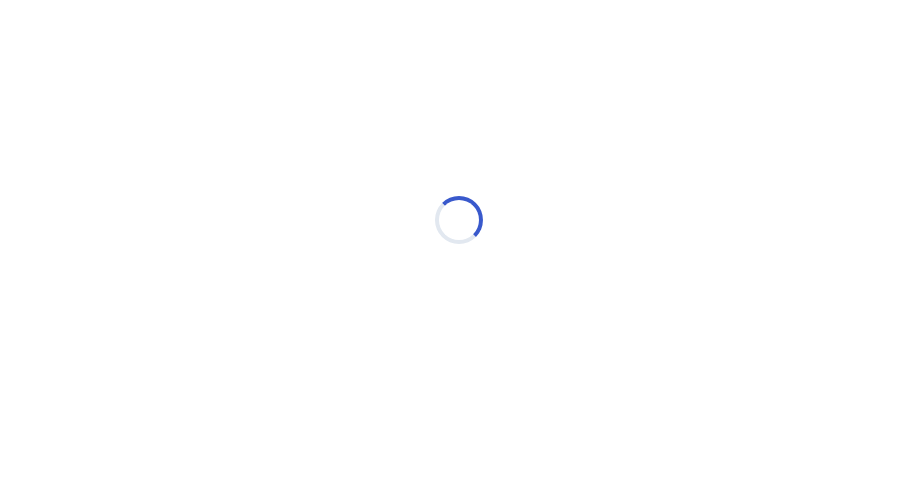 scroll, scrollTop: 0, scrollLeft: 0, axis: both 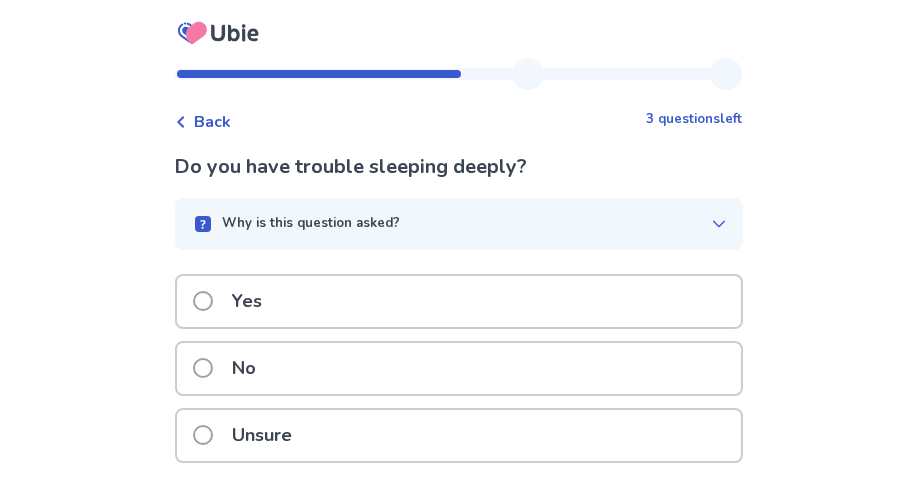 click at bounding box center [203, 301] 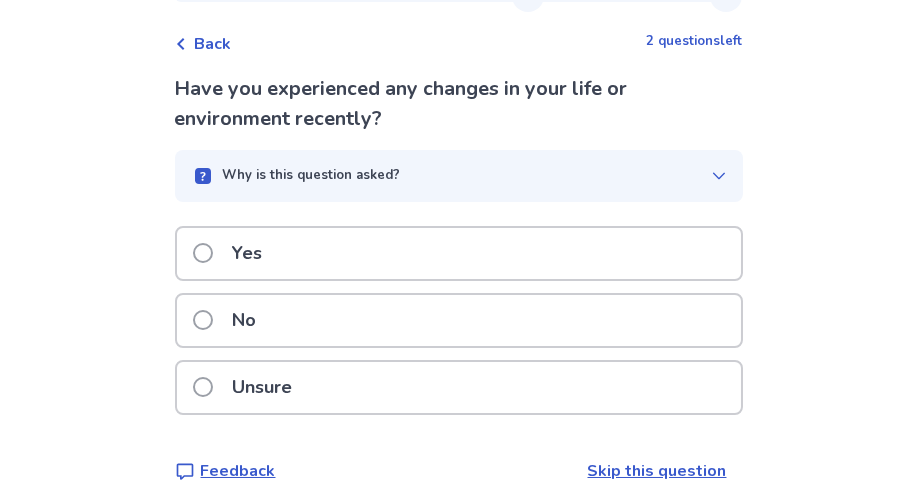 scroll, scrollTop: 99, scrollLeft: 0, axis: vertical 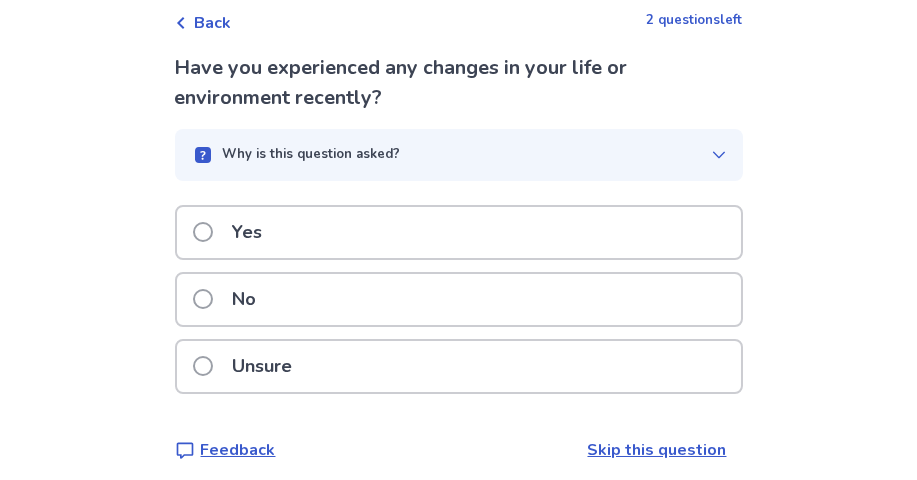 click at bounding box center [203, 299] 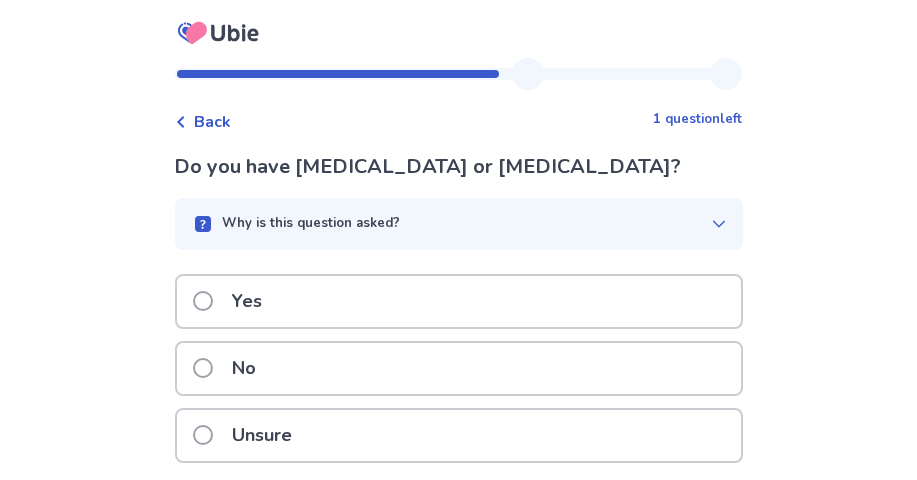click at bounding box center [203, 301] 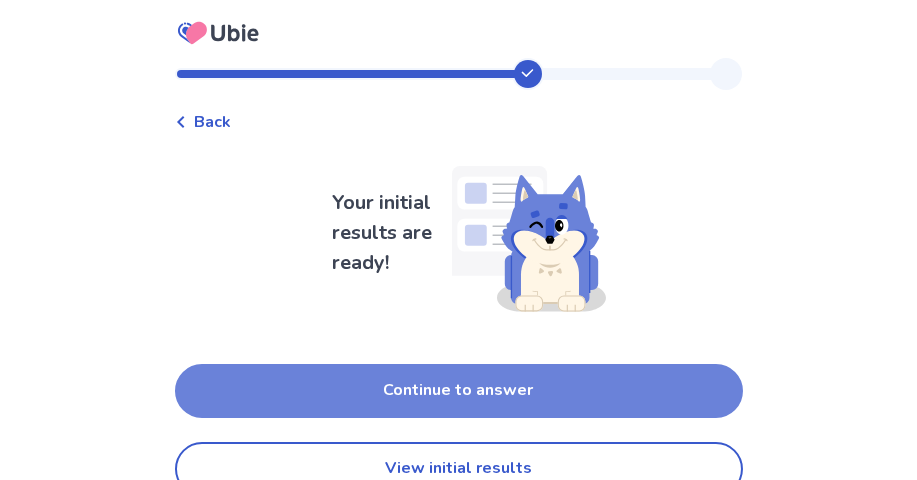 click on "Continue to answer" at bounding box center [459, 391] 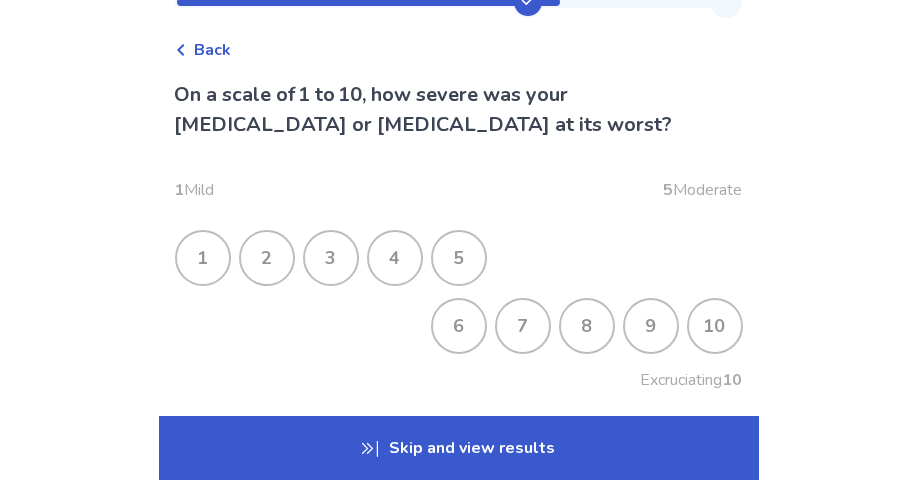 scroll, scrollTop: 99, scrollLeft: 0, axis: vertical 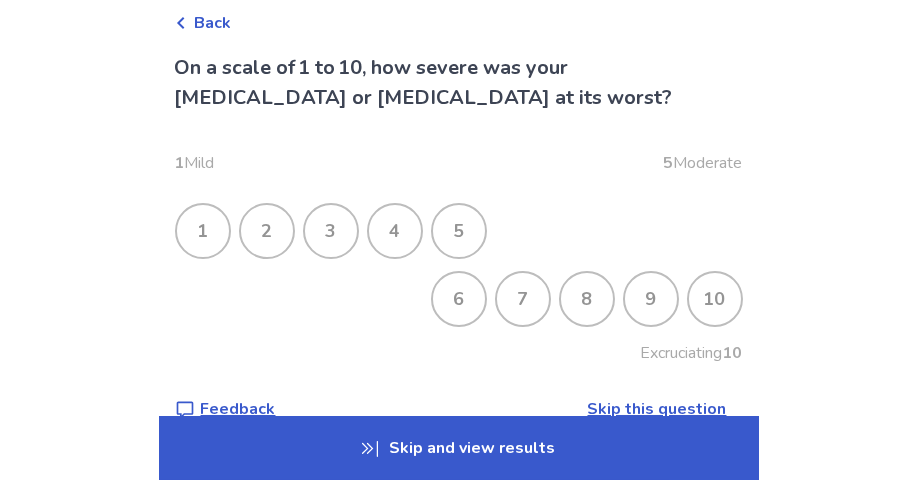 click on "7" at bounding box center [523, 299] 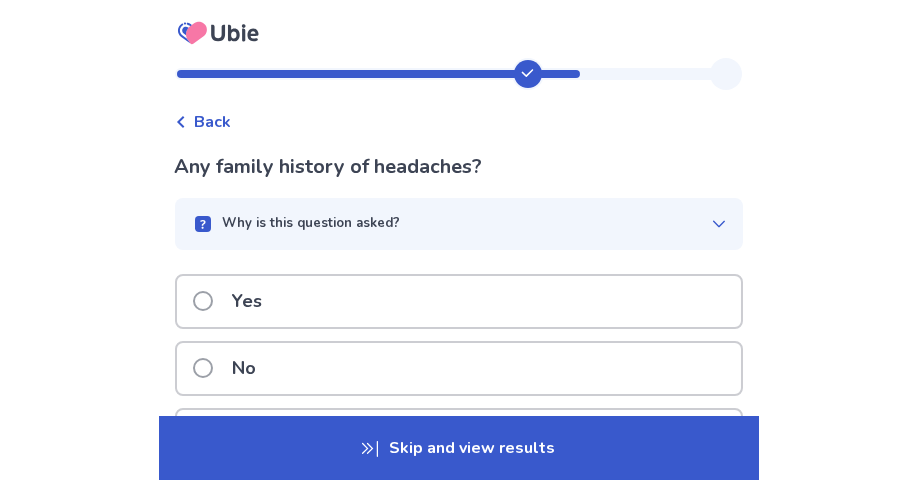 click at bounding box center [203, 368] 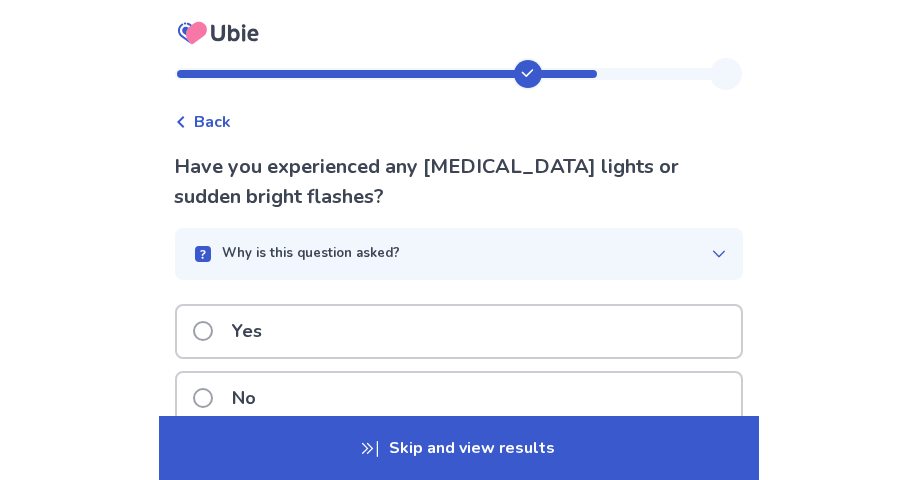 click at bounding box center [203, 331] 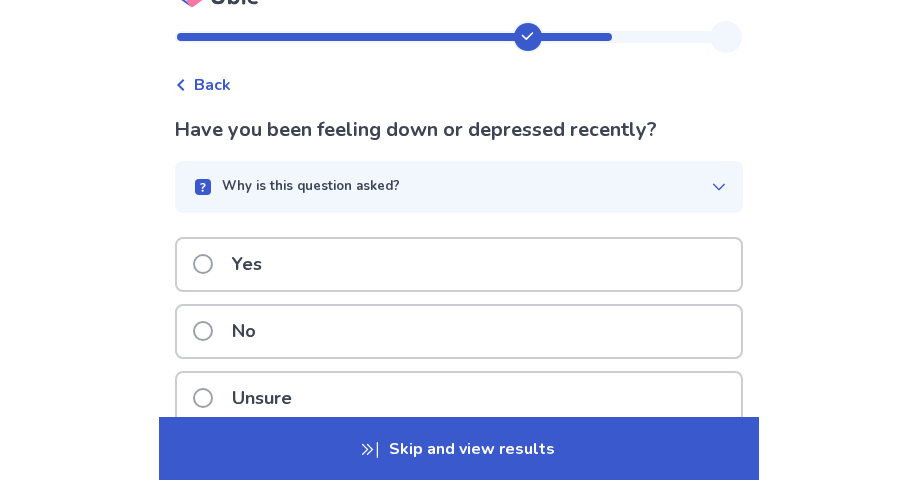 scroll, scrollTop: 99, scrollLeft: 0, axis: vertical 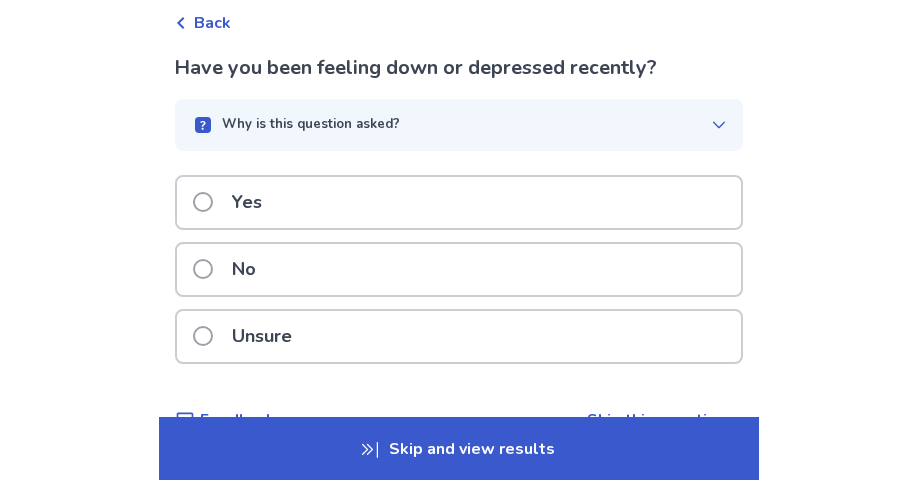 click at bounding box center [203, 336] 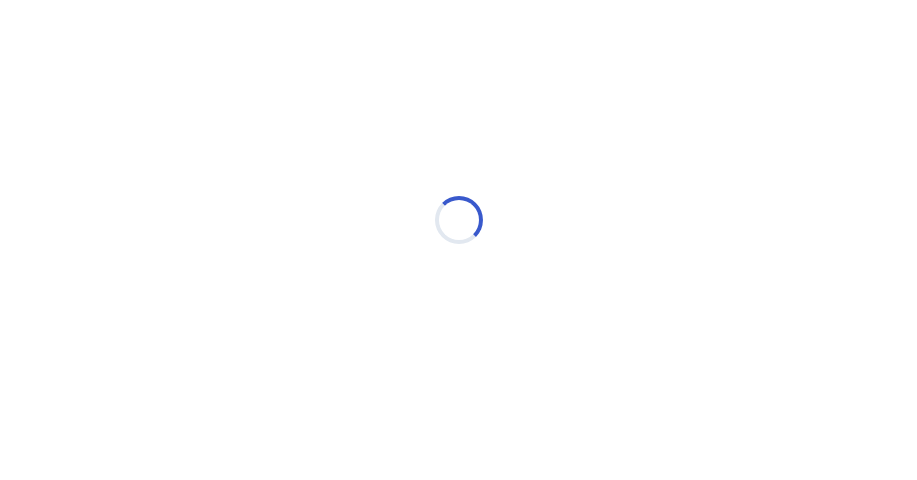 scroll, scrollTop: 0, scrollLeft: 0, axis: both 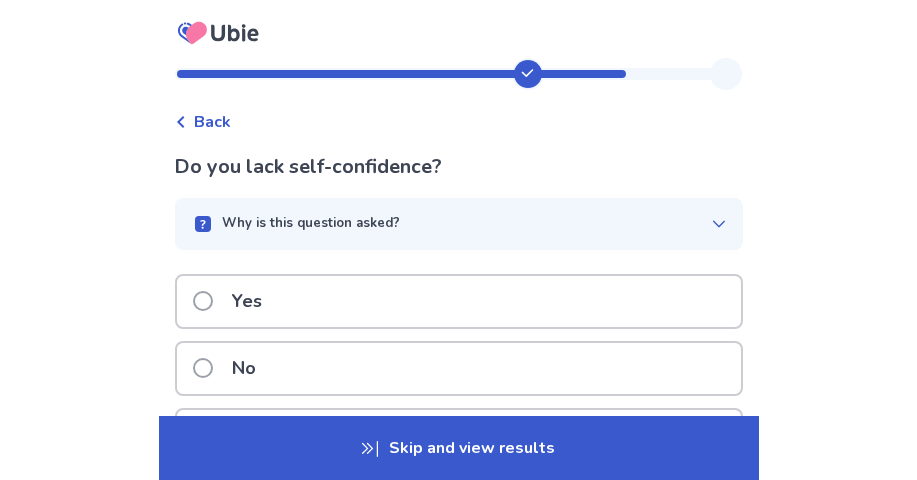 click at bounding box center (203, 368) 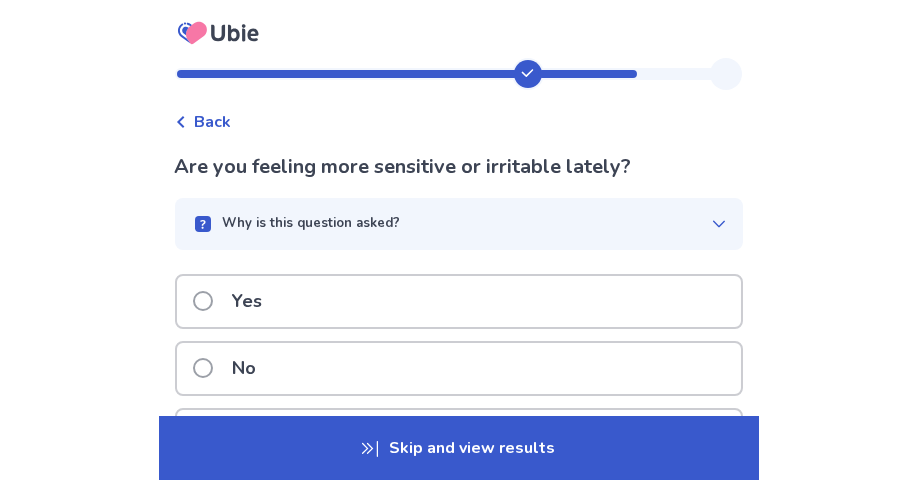 click at bounding box center (203, 301) 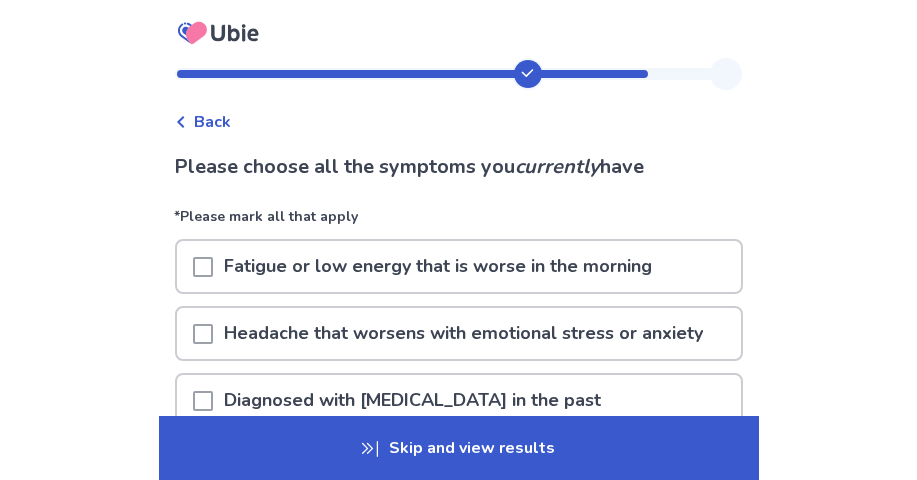 click at bounding box center [203, 267] 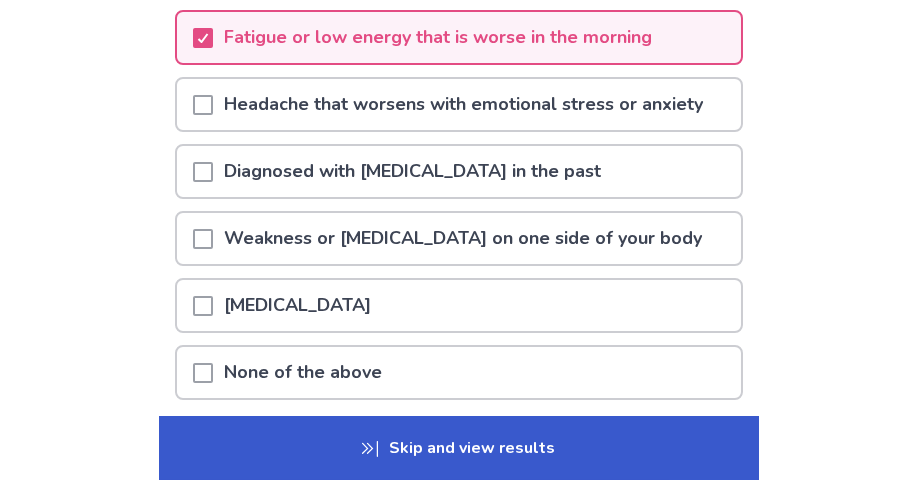 scroll, scrollTop: 266, scrollLeft: 0, axis: vertical 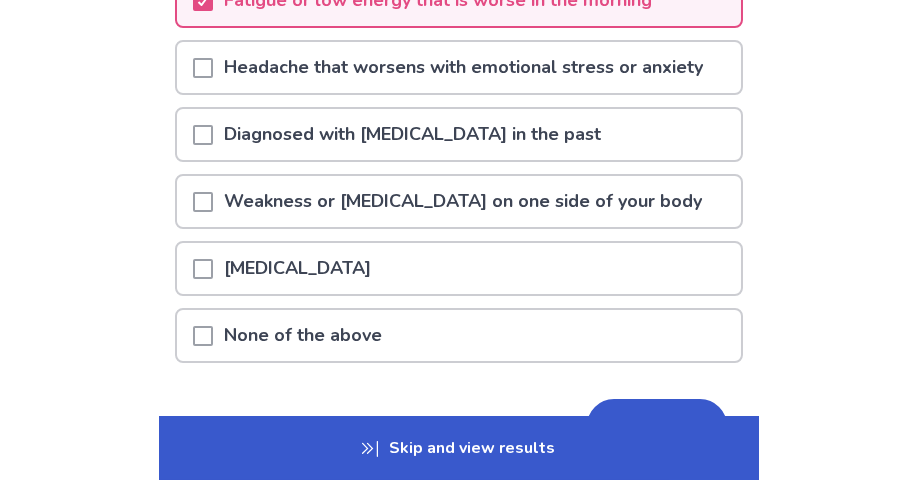 click at bounding box center [203, 269] 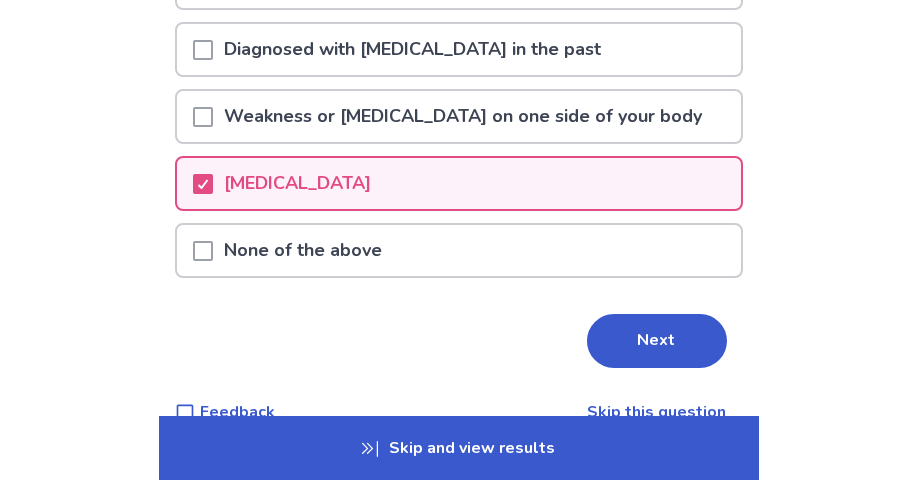 scroll, scrollTop: 390, scrollLeft: 0, axis: vertical 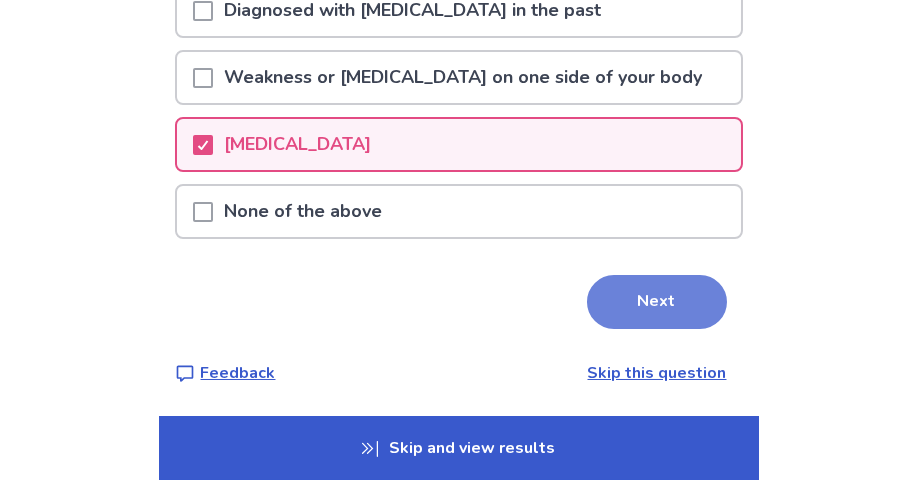 click on "Next" at bounding box center [657, 302] 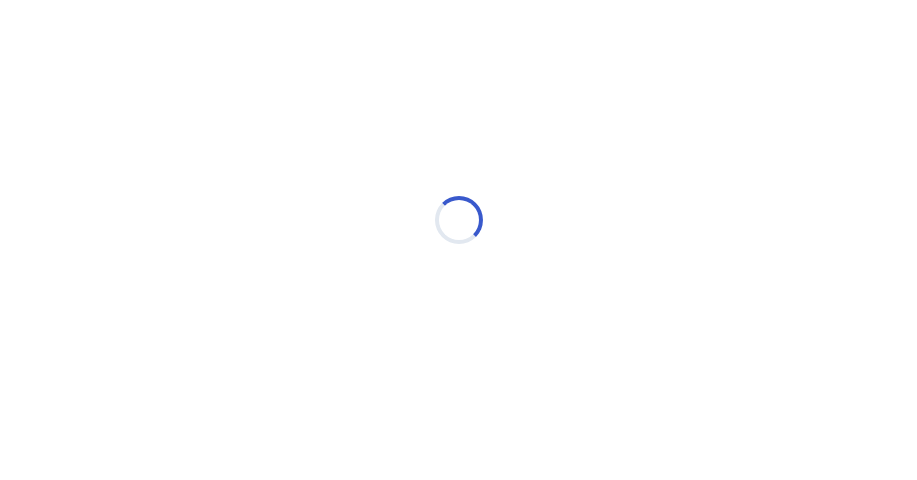scroll, scrollTop: 0, scrollLeft: 0, axis: both 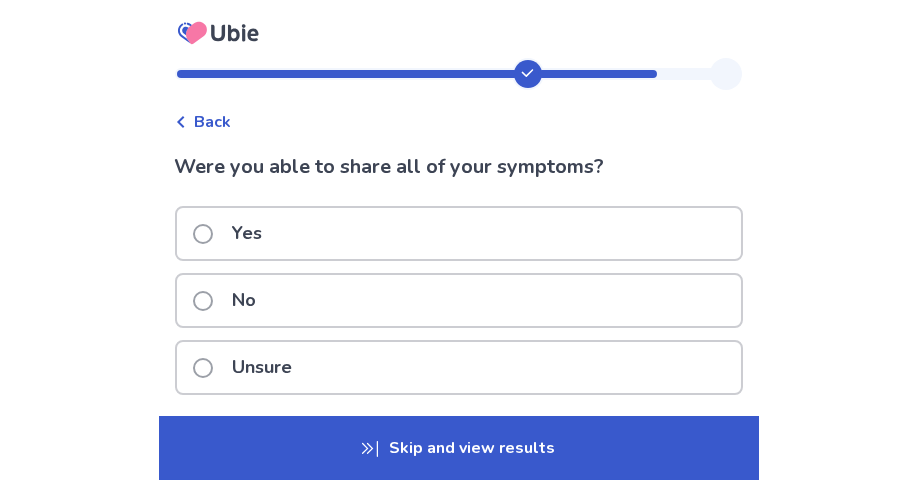 click at bounding box center [203, 234] 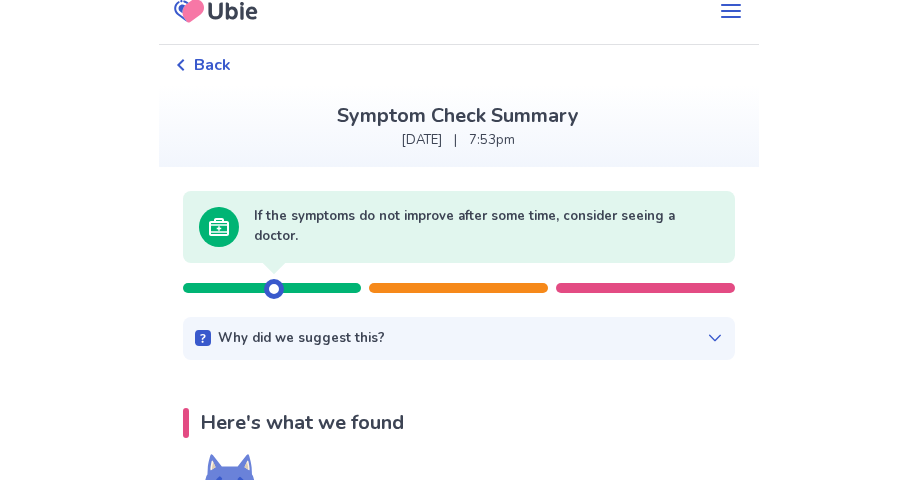 scroll, scrollTop: 33, scrollLeft: 0, axis: vertical 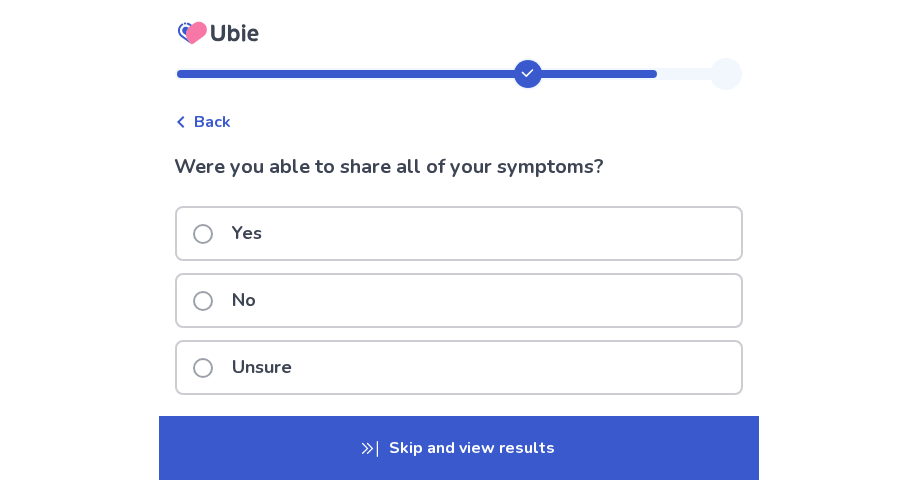 click at bounding box center [203, 301] 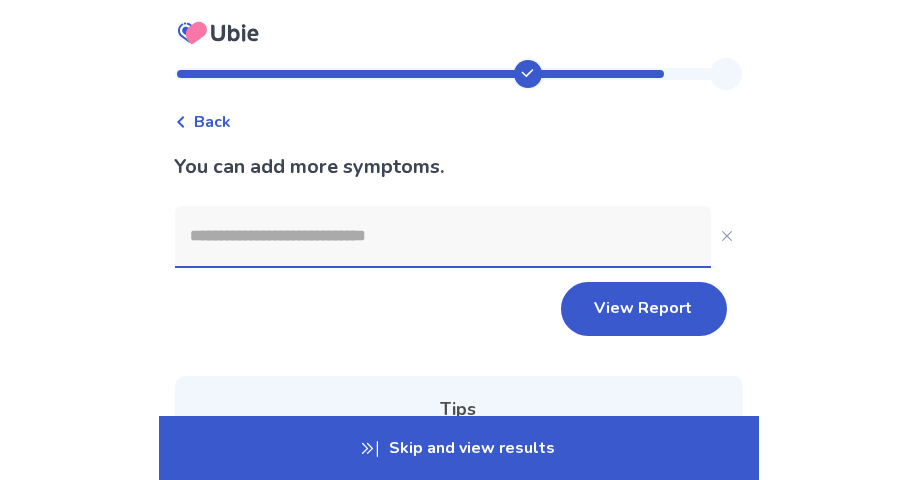 click 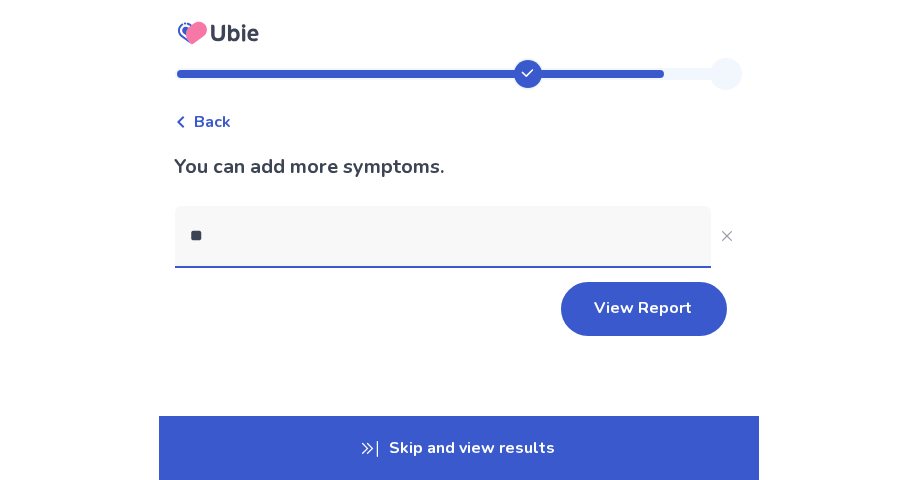 type on "*" 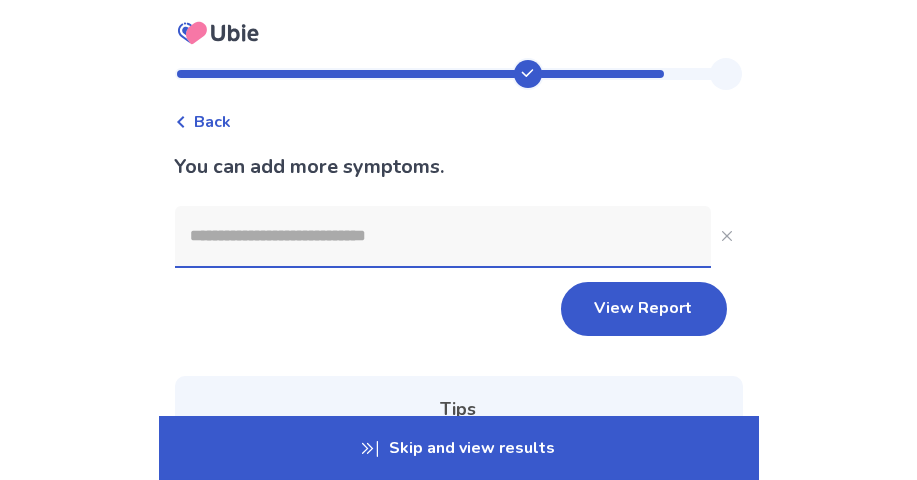 type on "*" 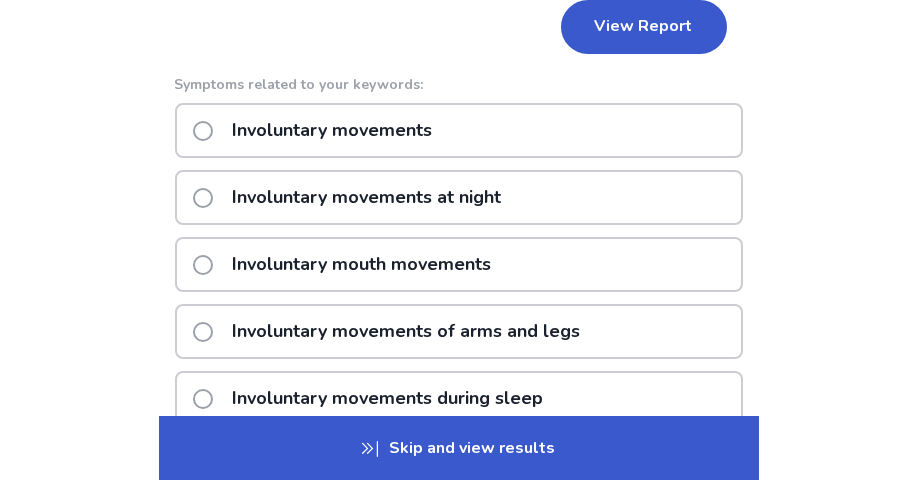 scroll, scrollTop: 366, scrollLeft: 0, axis: vertical 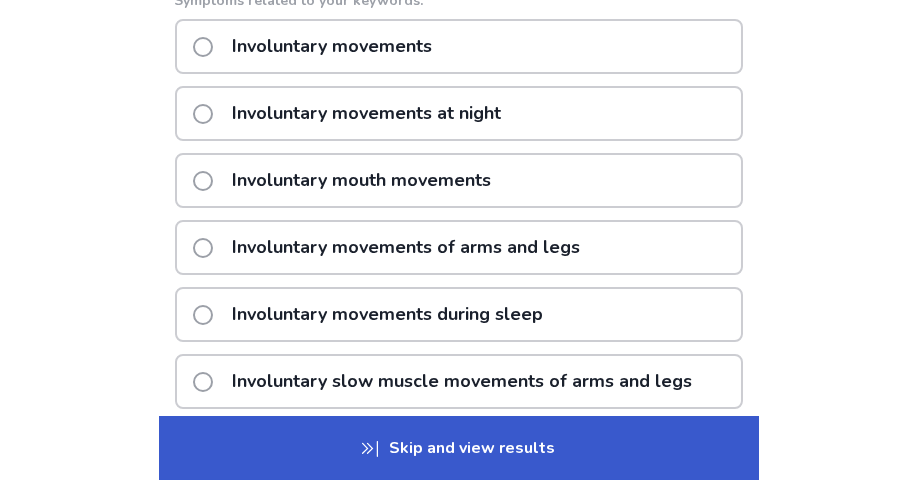 type on "**********" 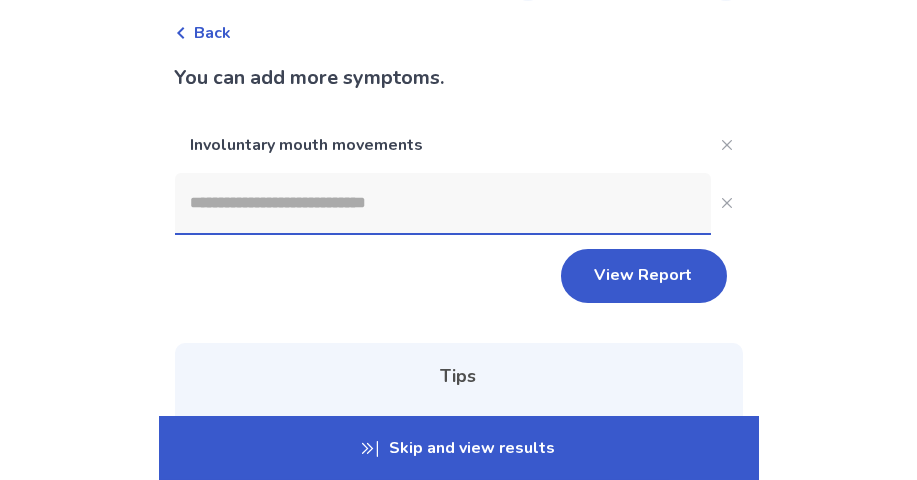 scroll, scrollTop: 66, scrollLeft: 0, axis: vertical 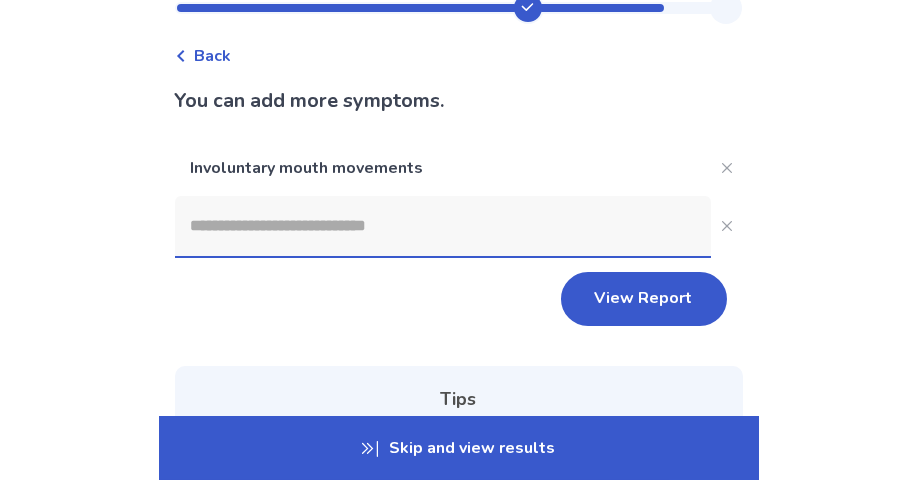 click 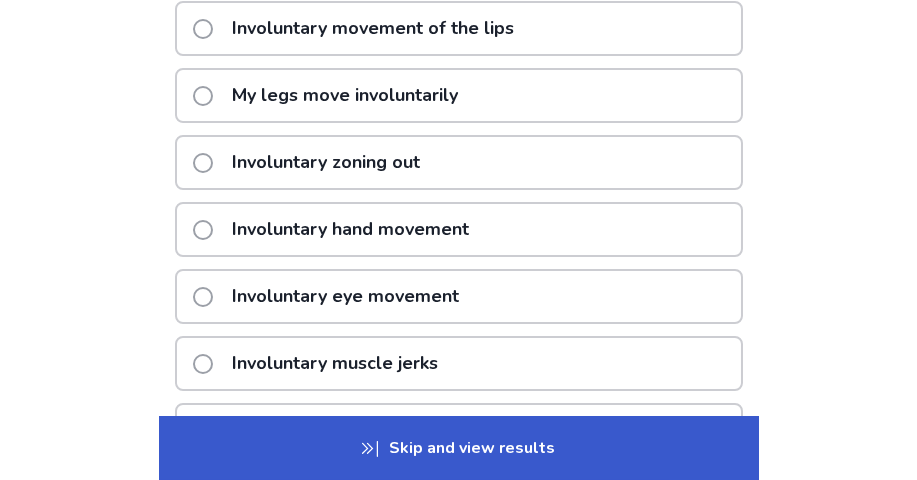 scroll, scrollTop: 733, scrollLeft: 0, axis: vertical 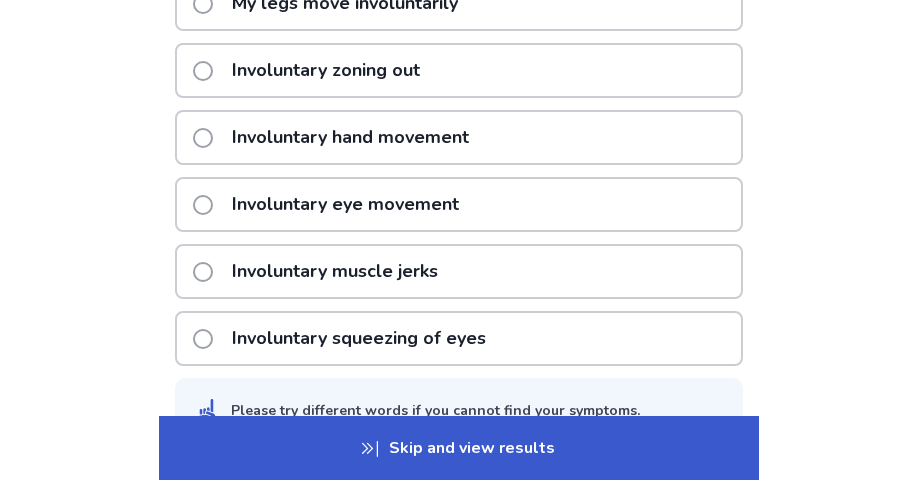 type on "****" 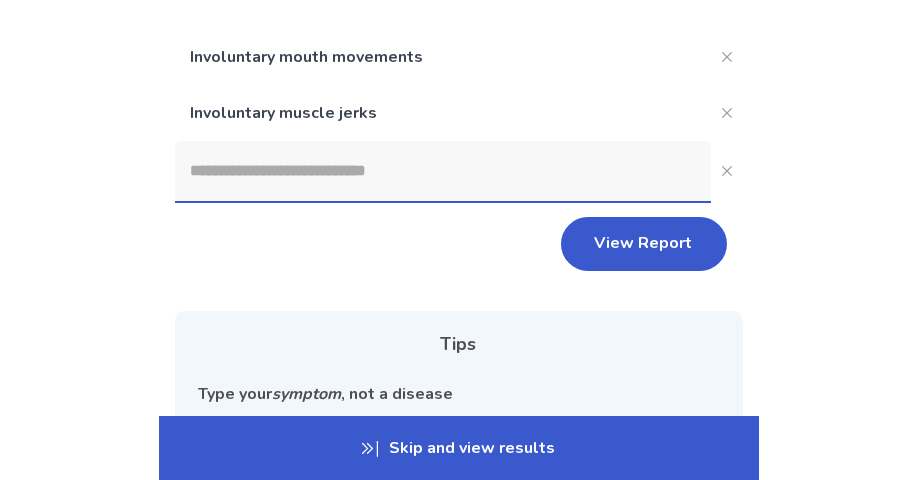 scroll, scrollTop: 7, scrollLeft: 0, axis: vertical 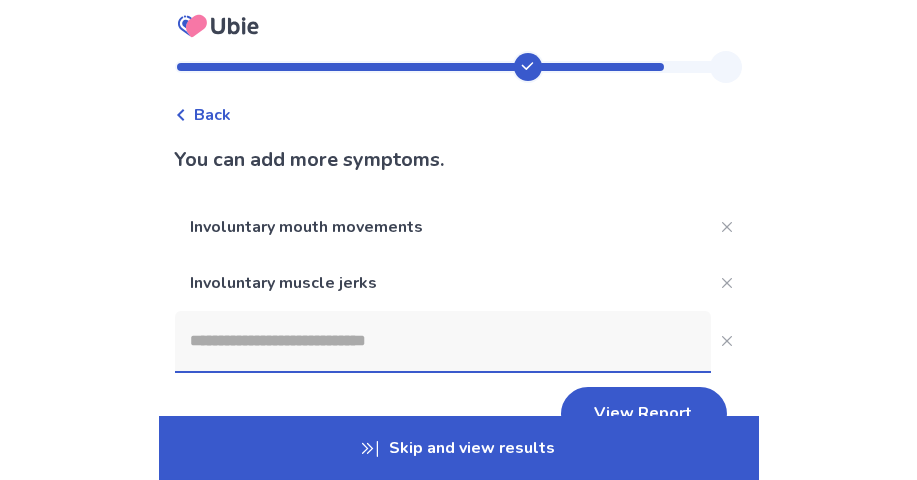 click 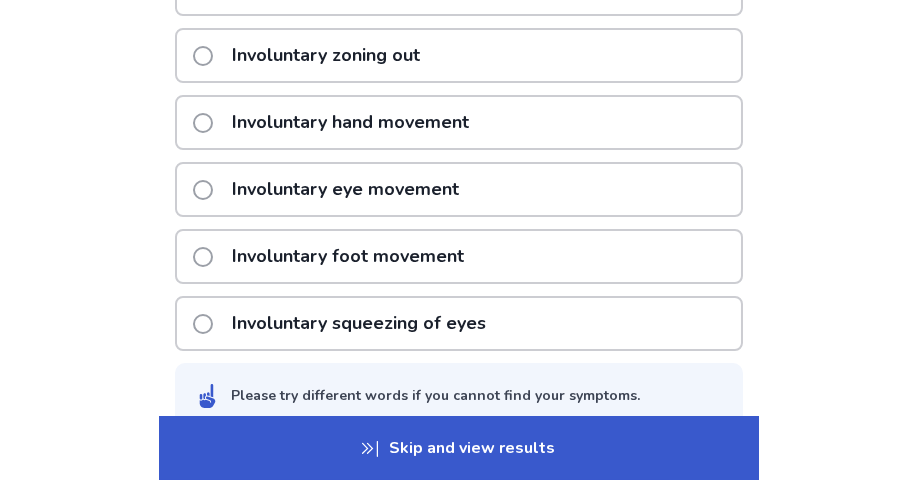 scroll, scrollTop: 666, scrollLeft: 0, axis: vertical 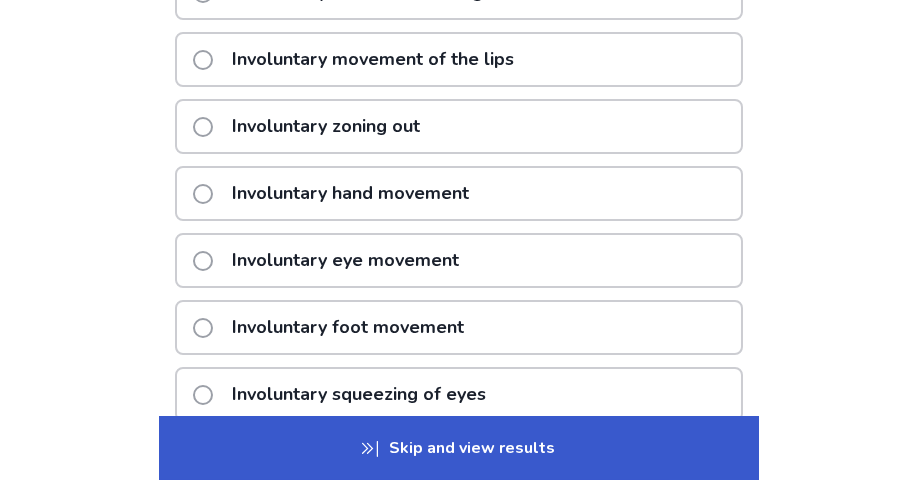 type on "**********" 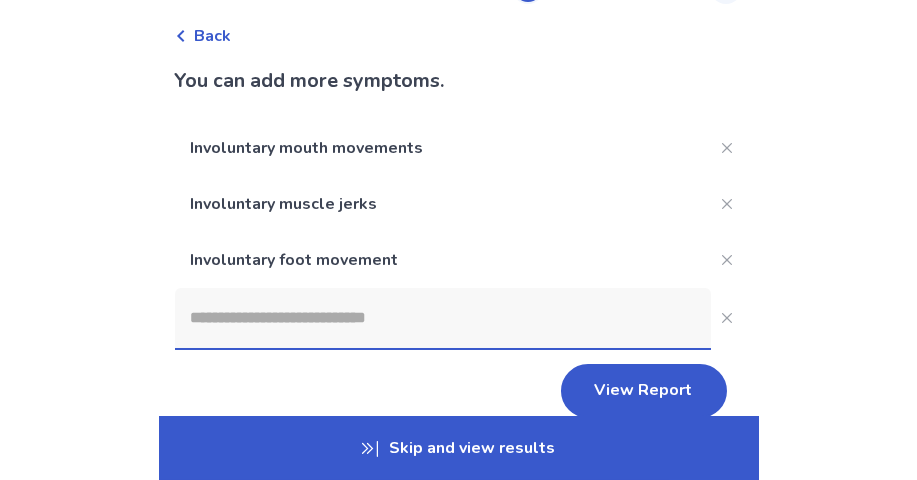scroll, scrollTop: 62, scrollLeft: 0, axis: vertical 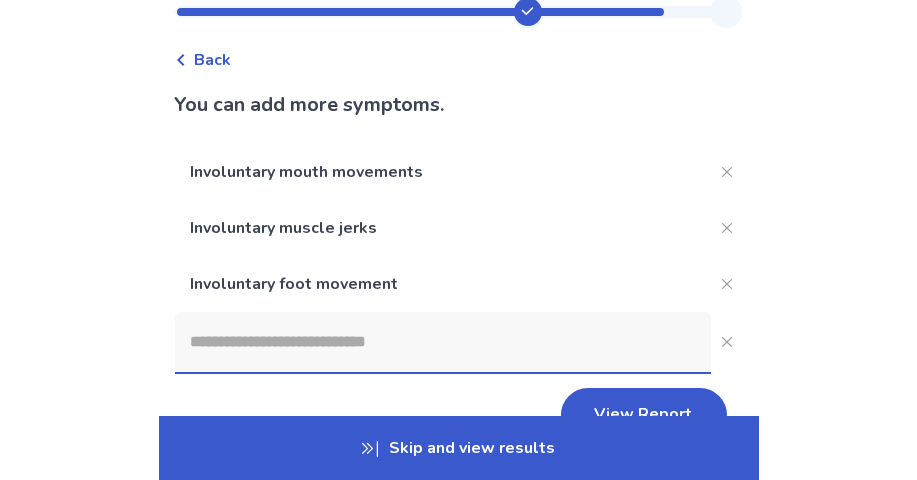 click 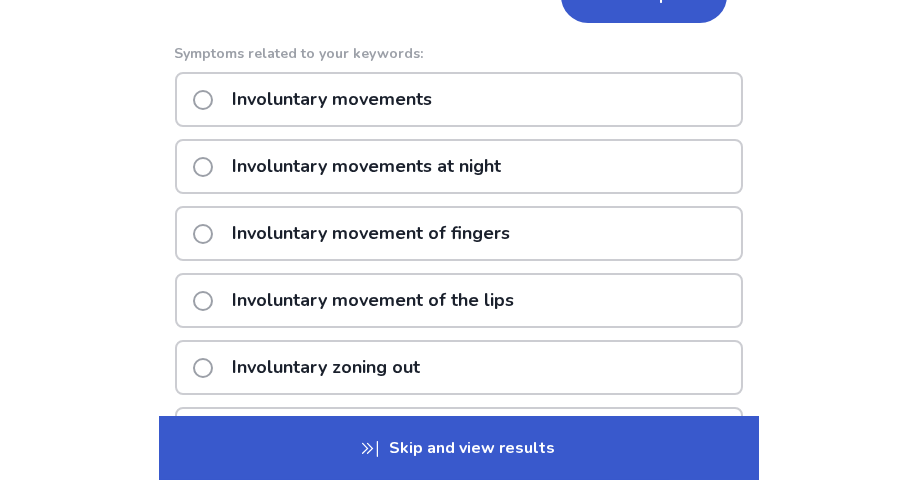 scroll, scrollTop: 529, scrollLeft: 0, axis: vertical 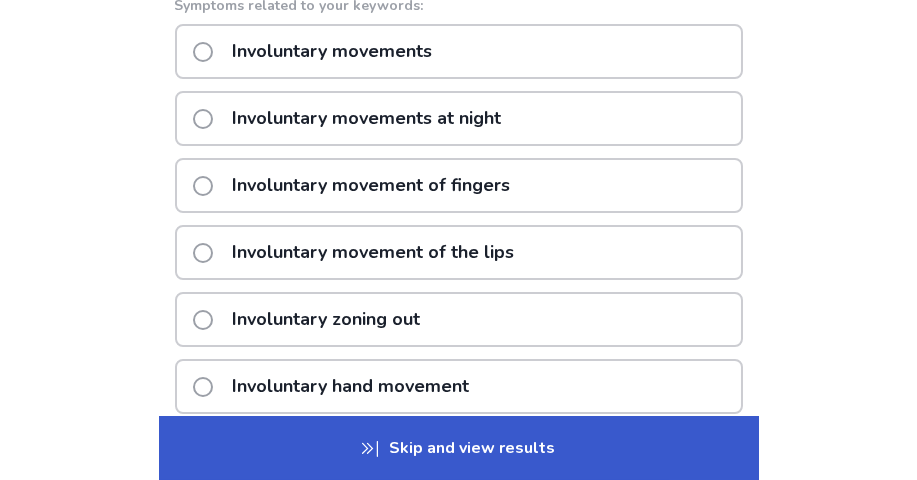 type on "**********" 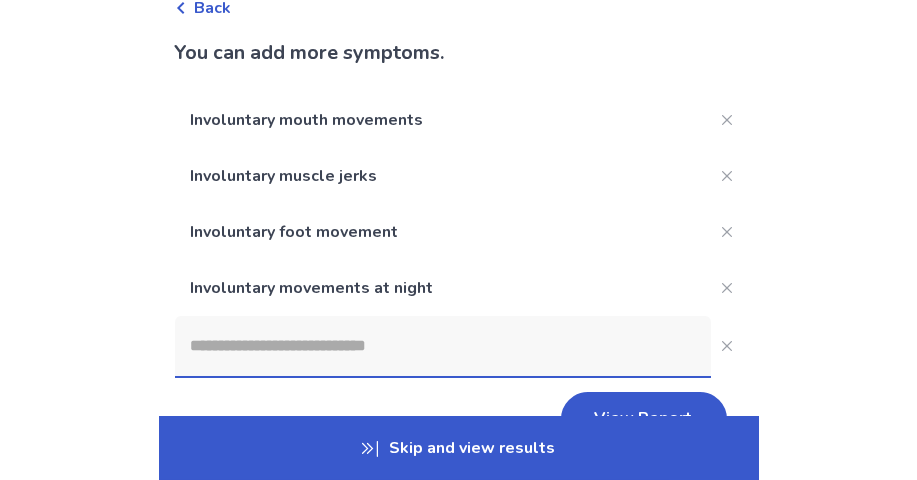 scroll, scrollTop: 62, scrollLeft: 0, axis: vertical 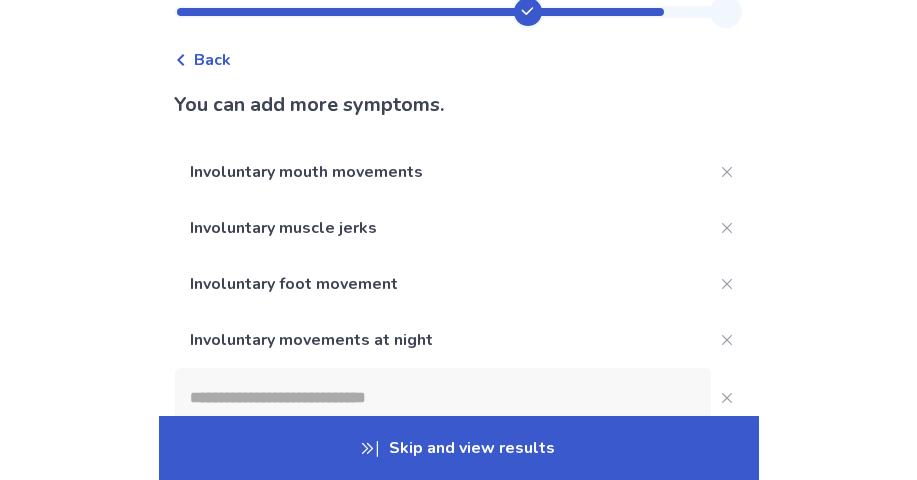 click 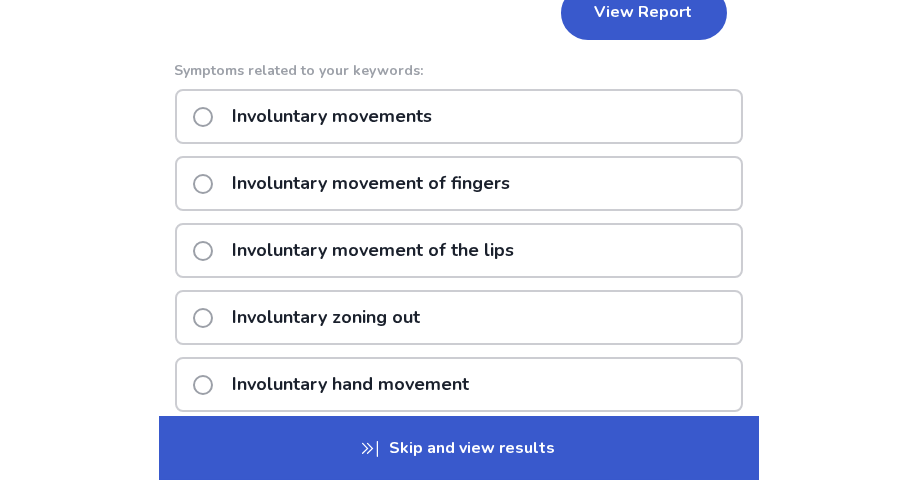 scroll, scrollTop: 595, scrollLeft: 0, axis: vertical 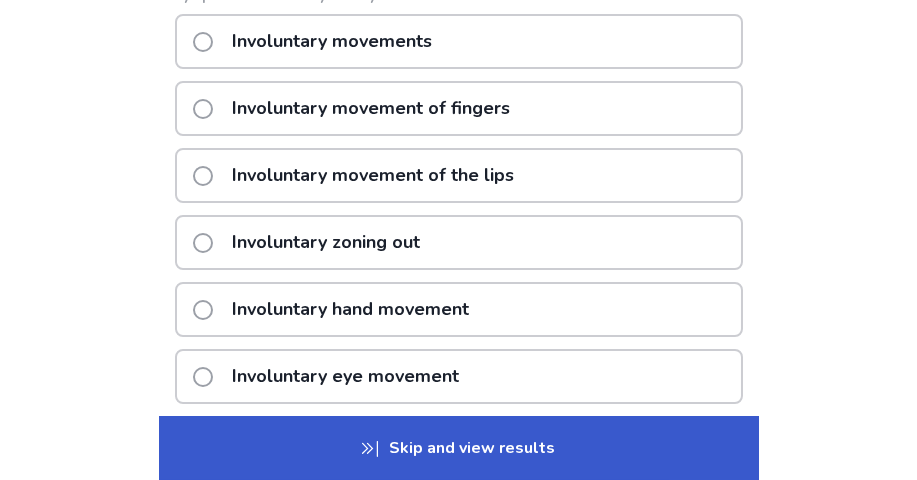 type on "**********" 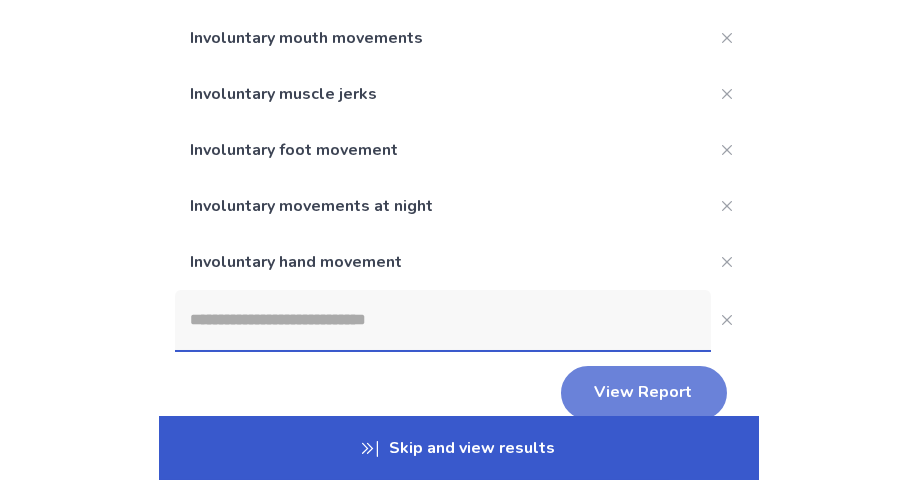scroll, scrollTop: 195, scrollLeft: 0, axis: vertical 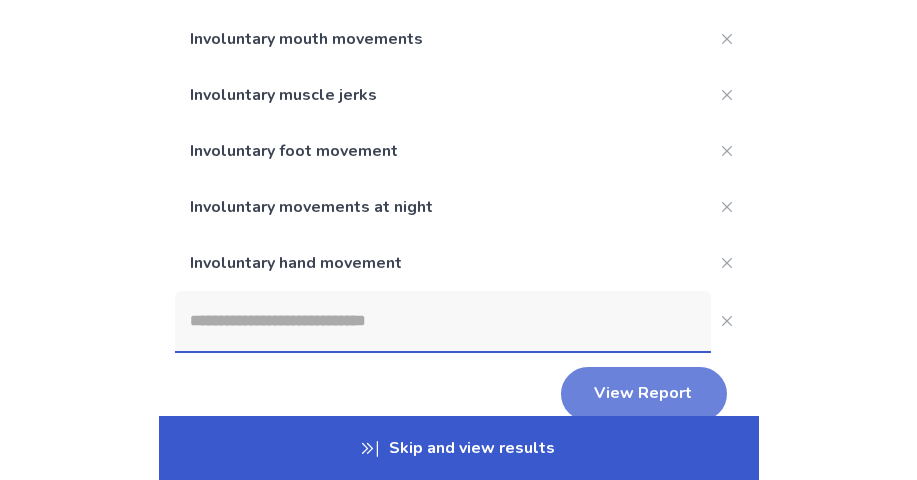 click on "View Report" 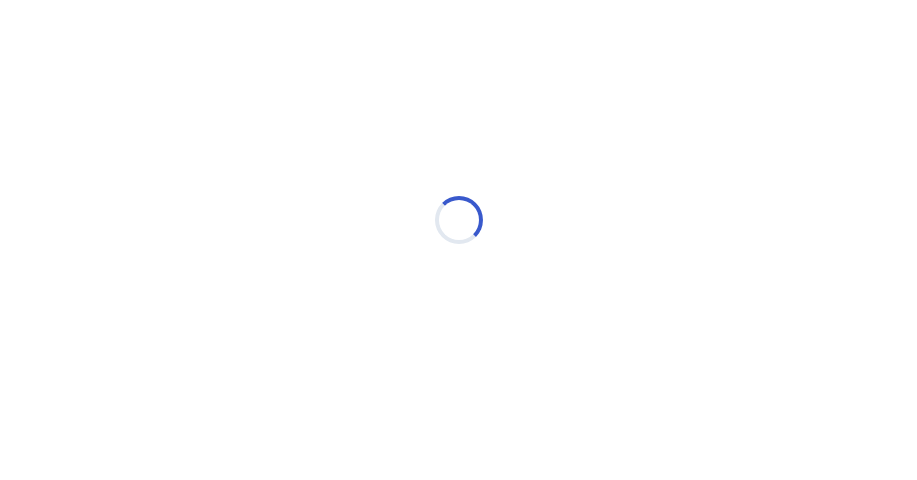 scroll, scrollTop: 0, scrollLeft: 0, axis: both 